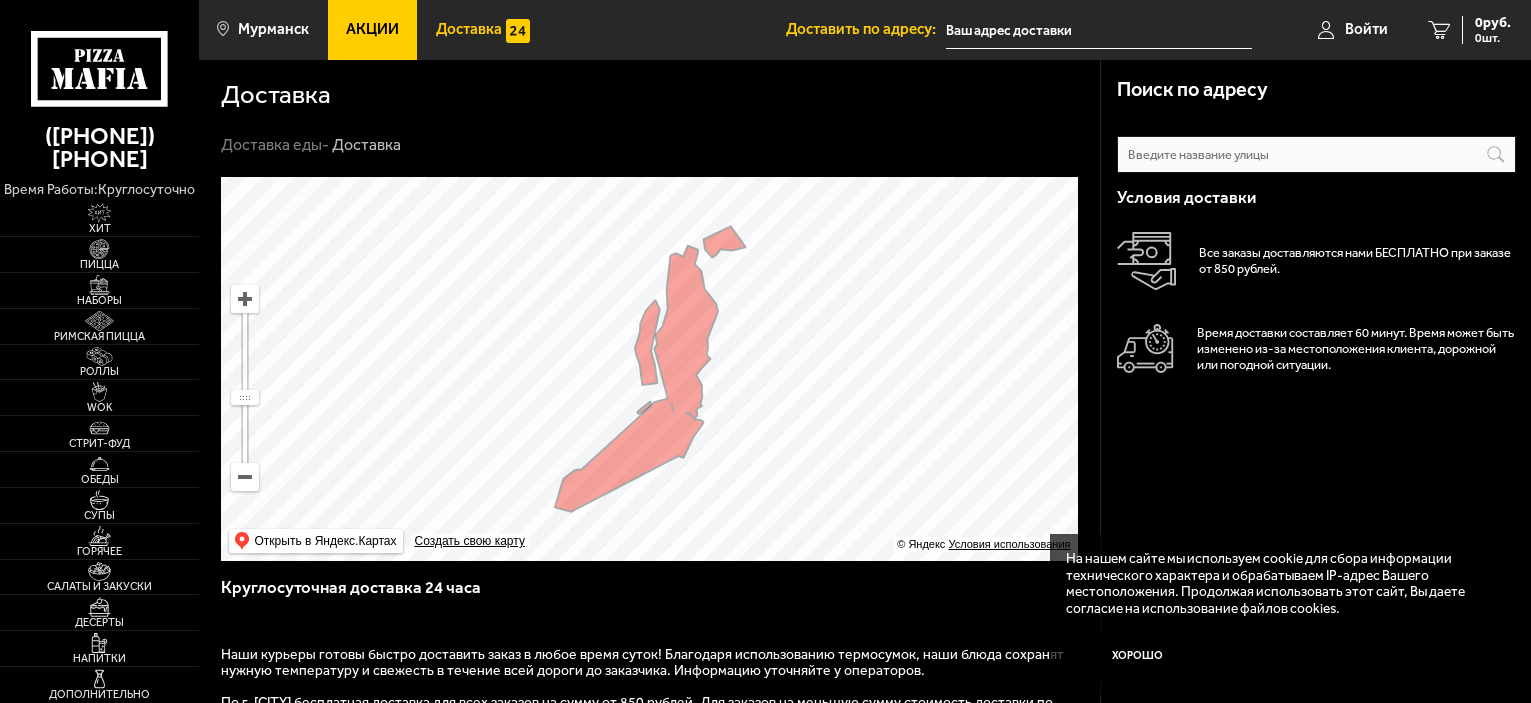 scroll, scrollTop: 0, scrollLeft: 0, axis: both 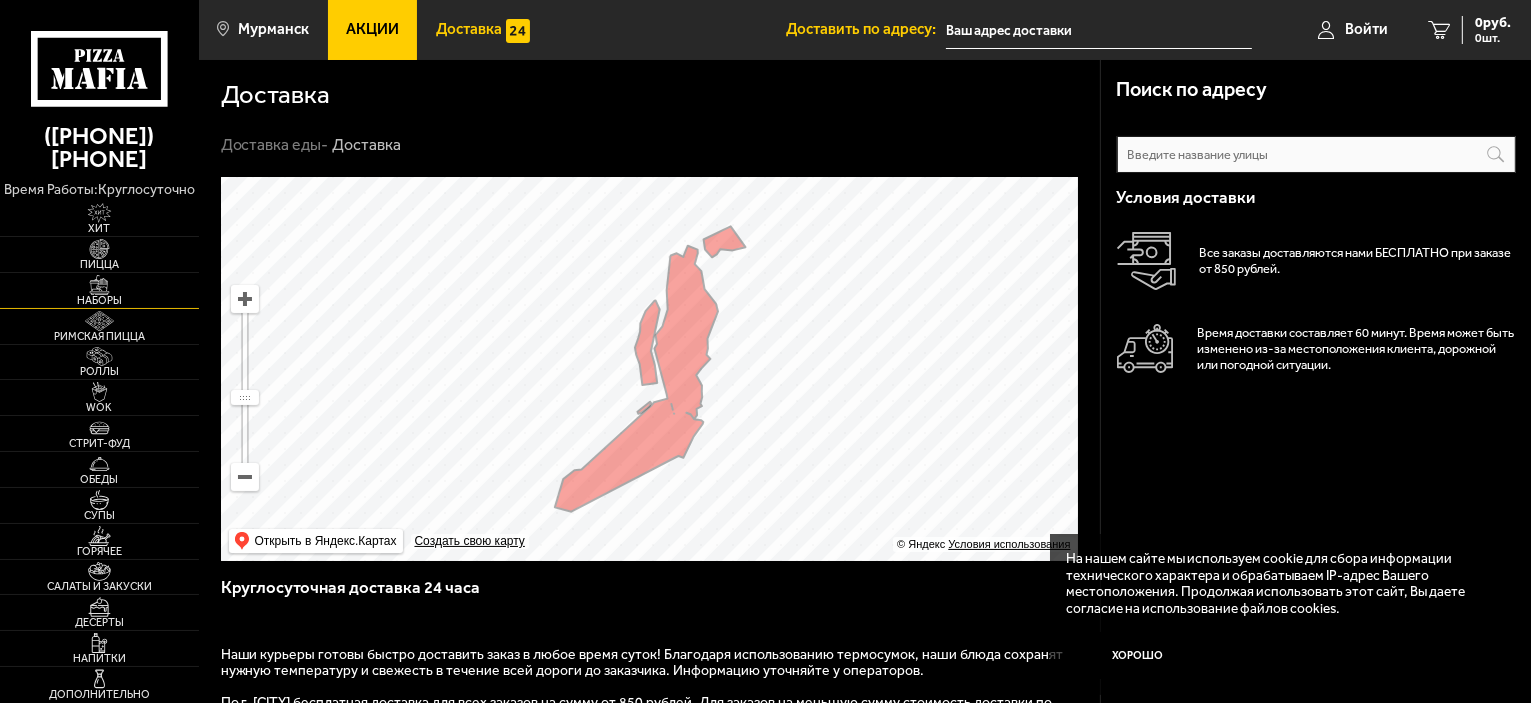 click on "Наборы" at bounding box center (99, 290) 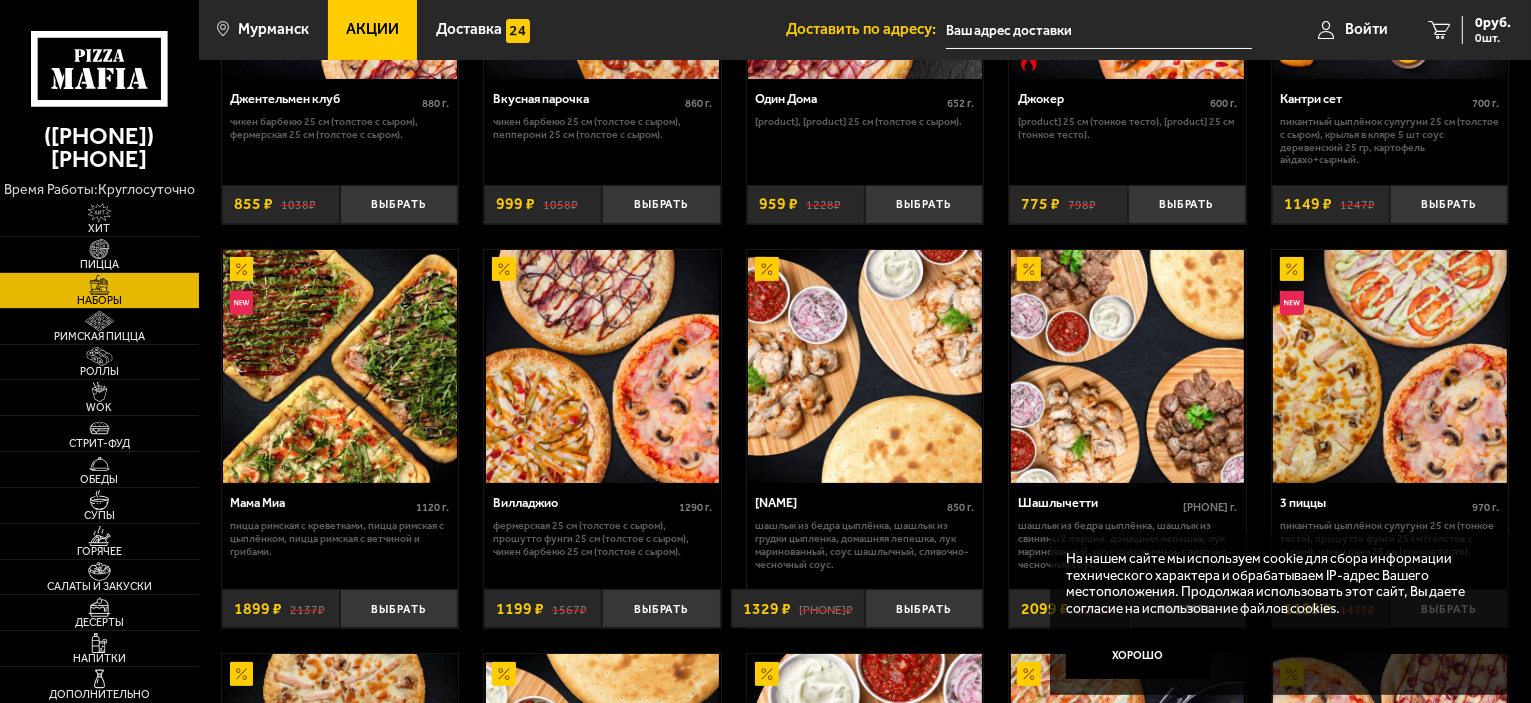 scroll, scrollTop: 0, scrollLeft: 0, axis: both 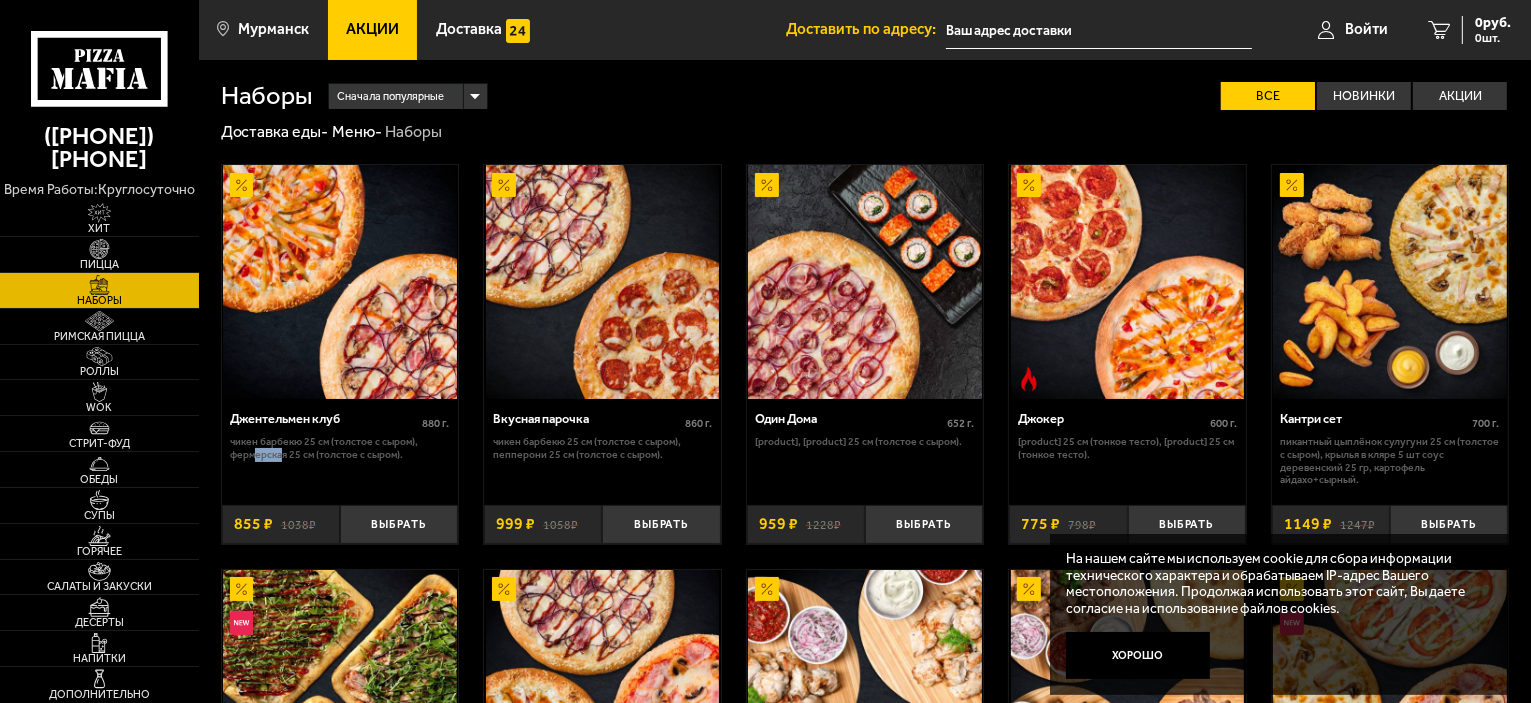 drag, startPoint x: 282, startPoint y: 454, endPoint x: 252, endPoint y: 453, distance: 30.016663 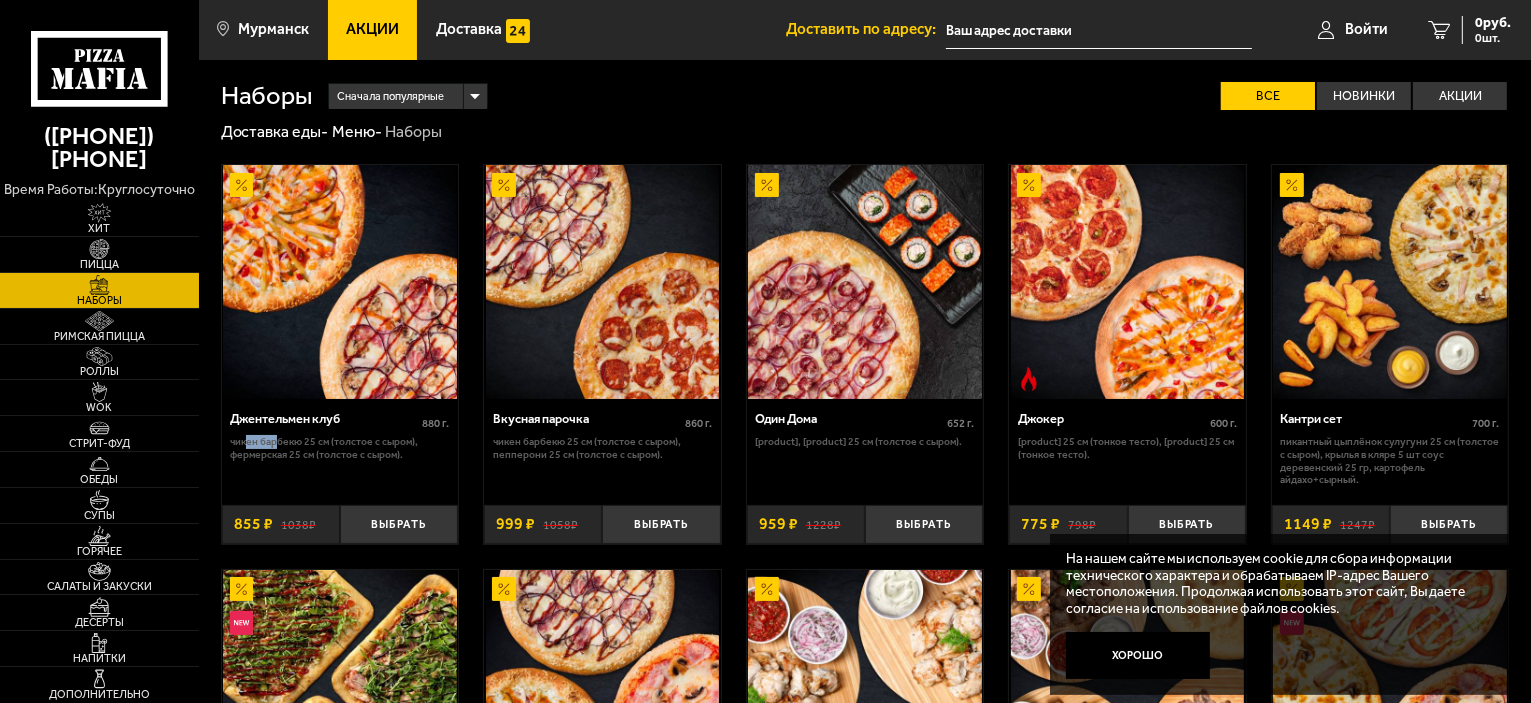 drag, startPoint x: 244, startPoint y: 445, endPoint x: 280, endPoint y: 439, distance: 36.496574 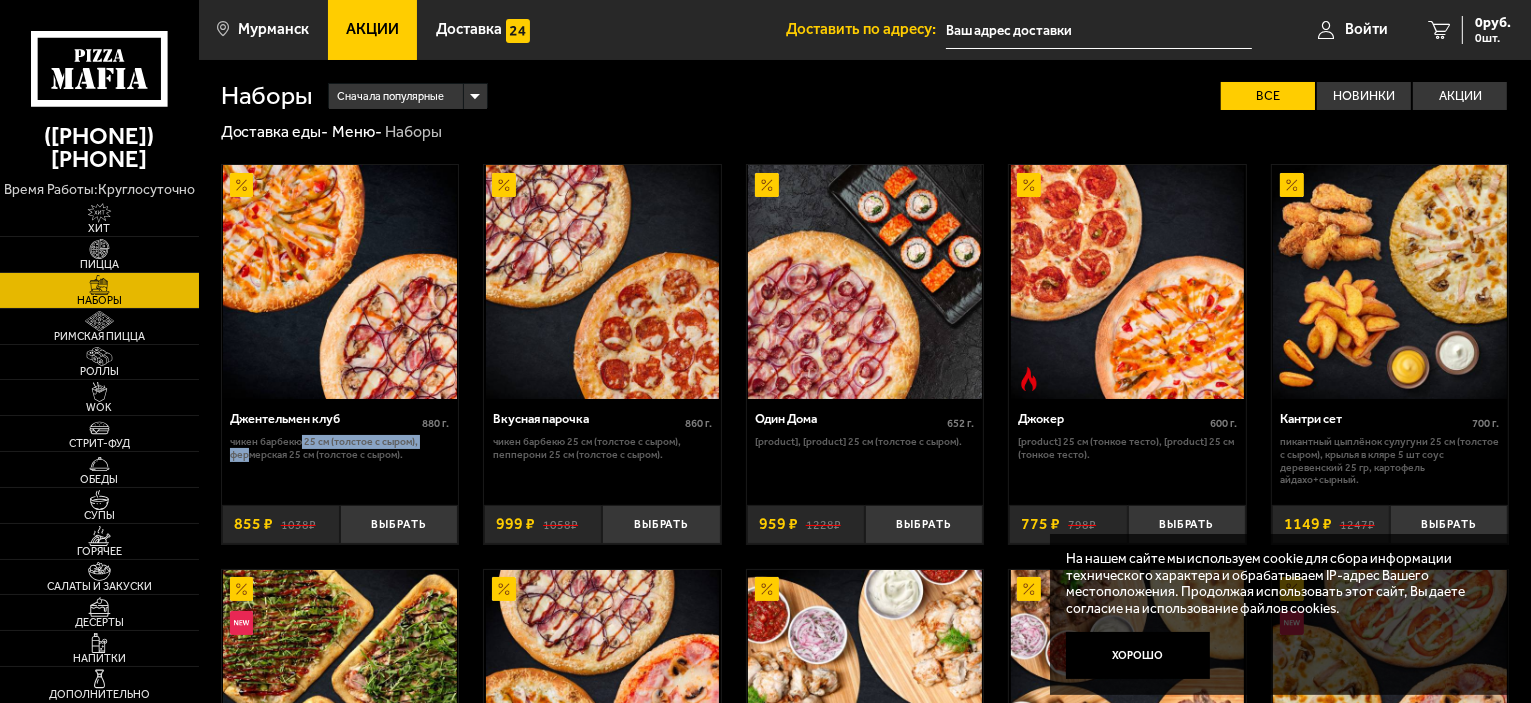 drag, startPoint x: 251, startPoint y: 460, endPoint x: 300, endPoint y: 447, distance: 50.695168 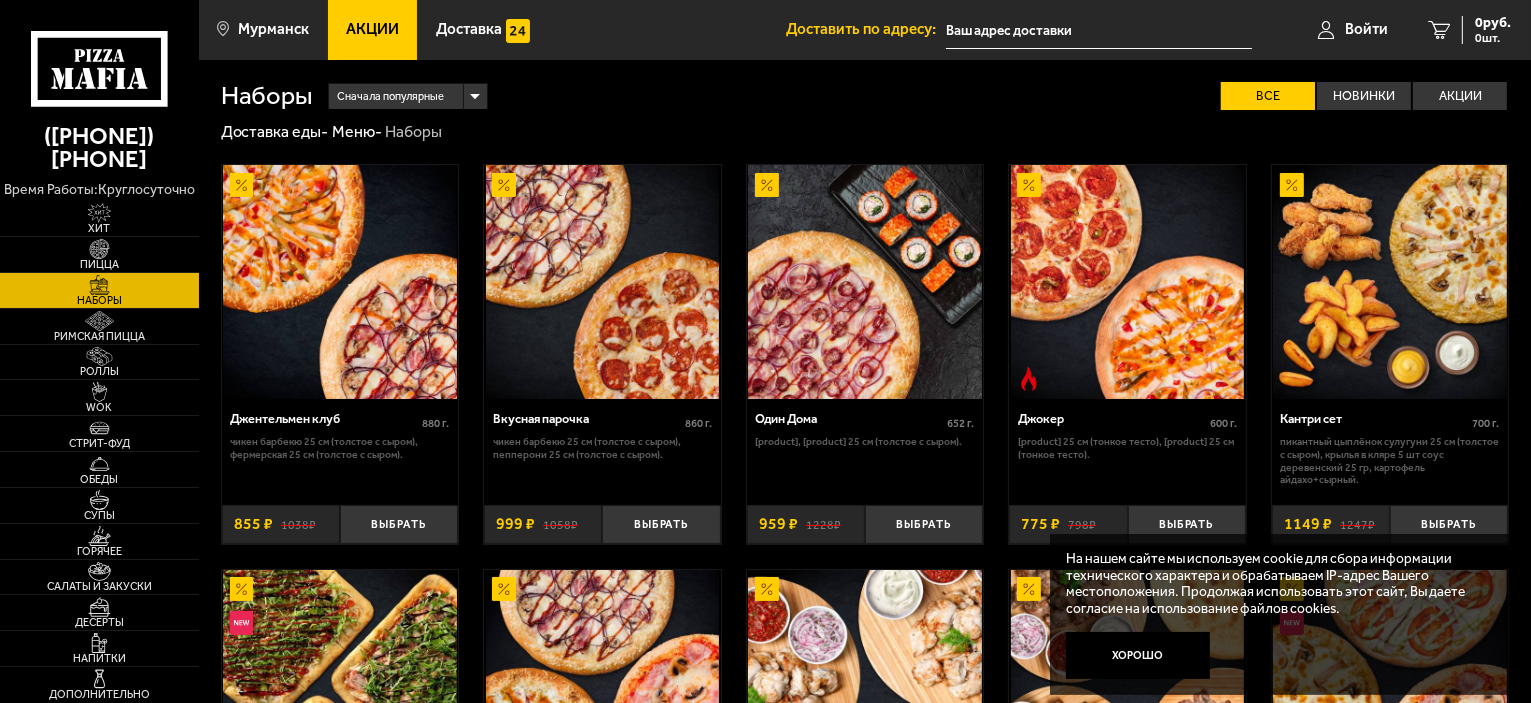 click on "Чикен Барбекю 25 см (толстое с сыром), Фермерская 25 см (толстое с сыром)." at bounding box center [339, 449] 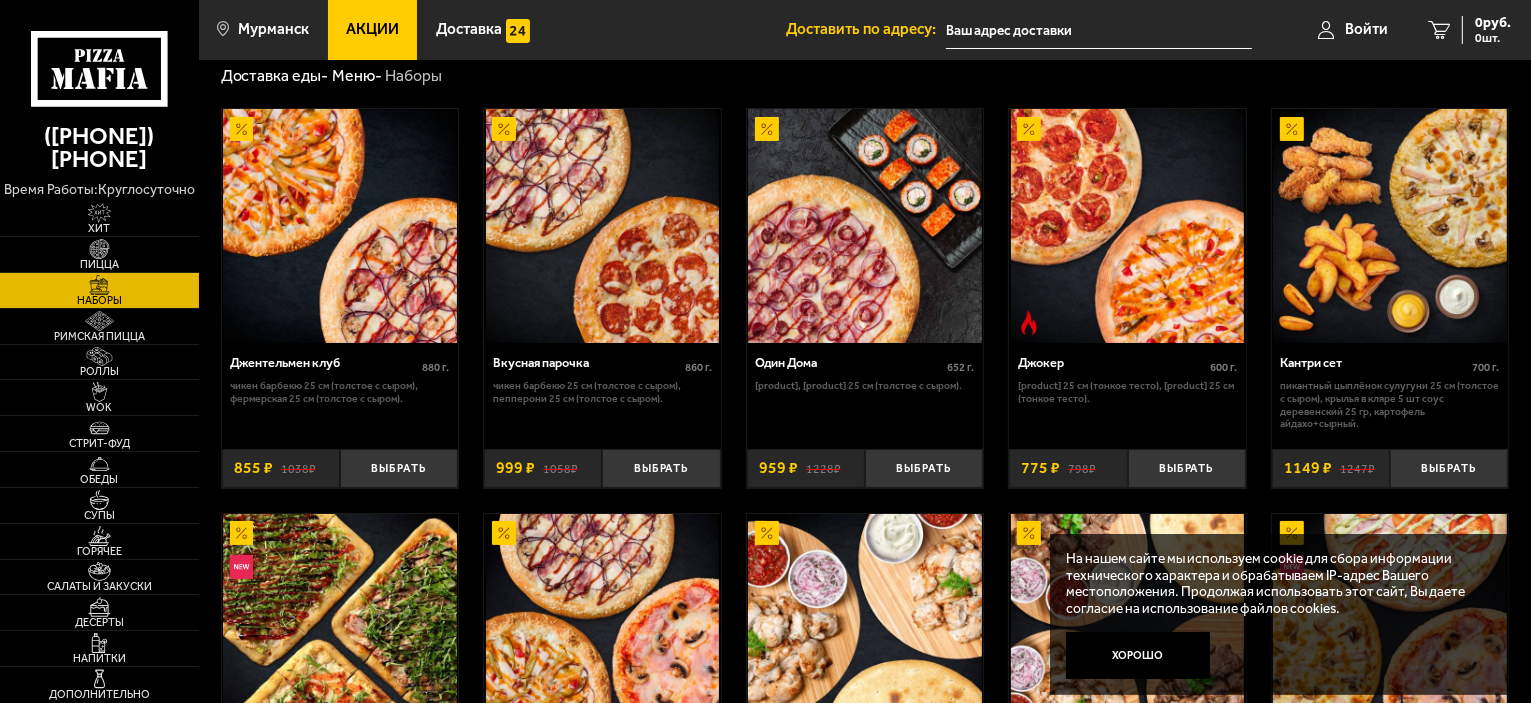 scroll, scrollTop: 0, scrollLeft: 0, axis: both 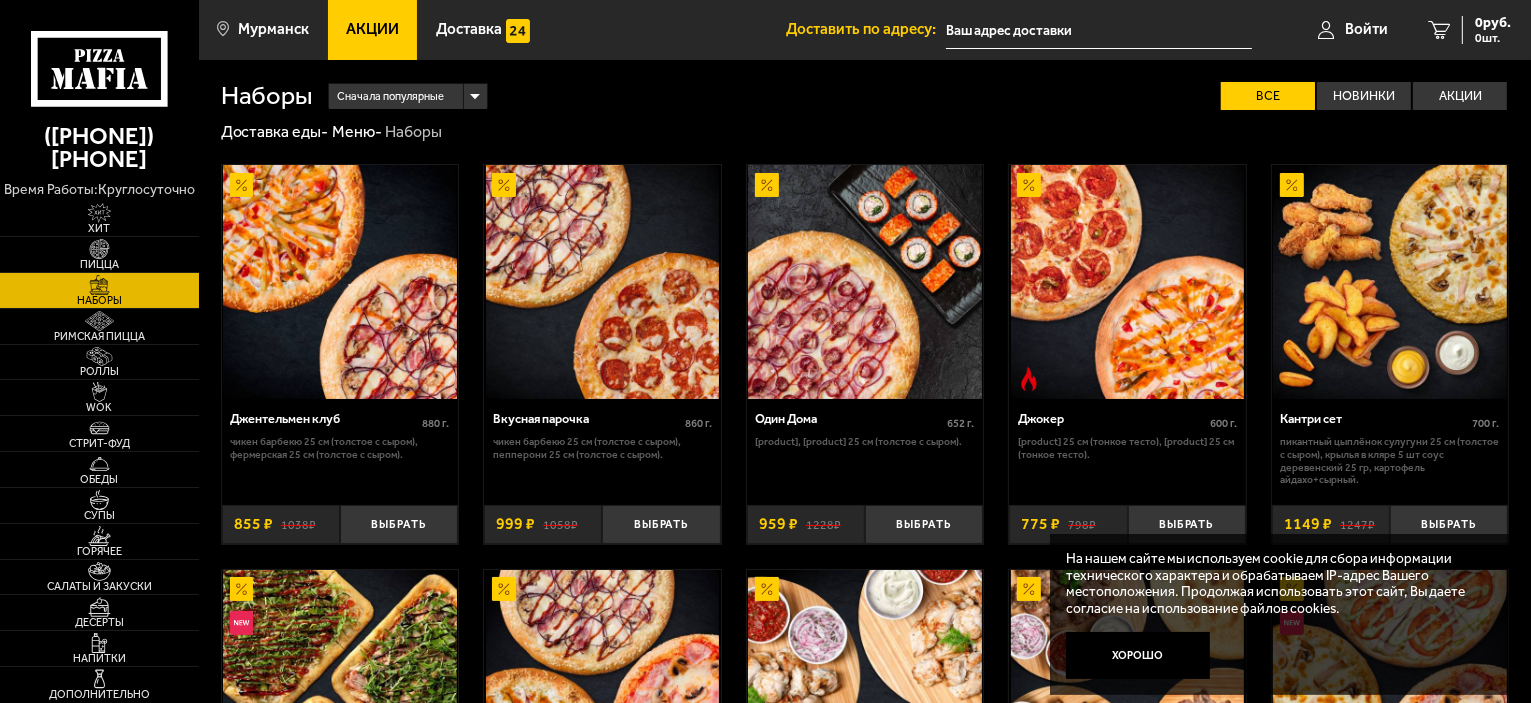 click on "Сначала популярные" at bounding box center (390, 97) 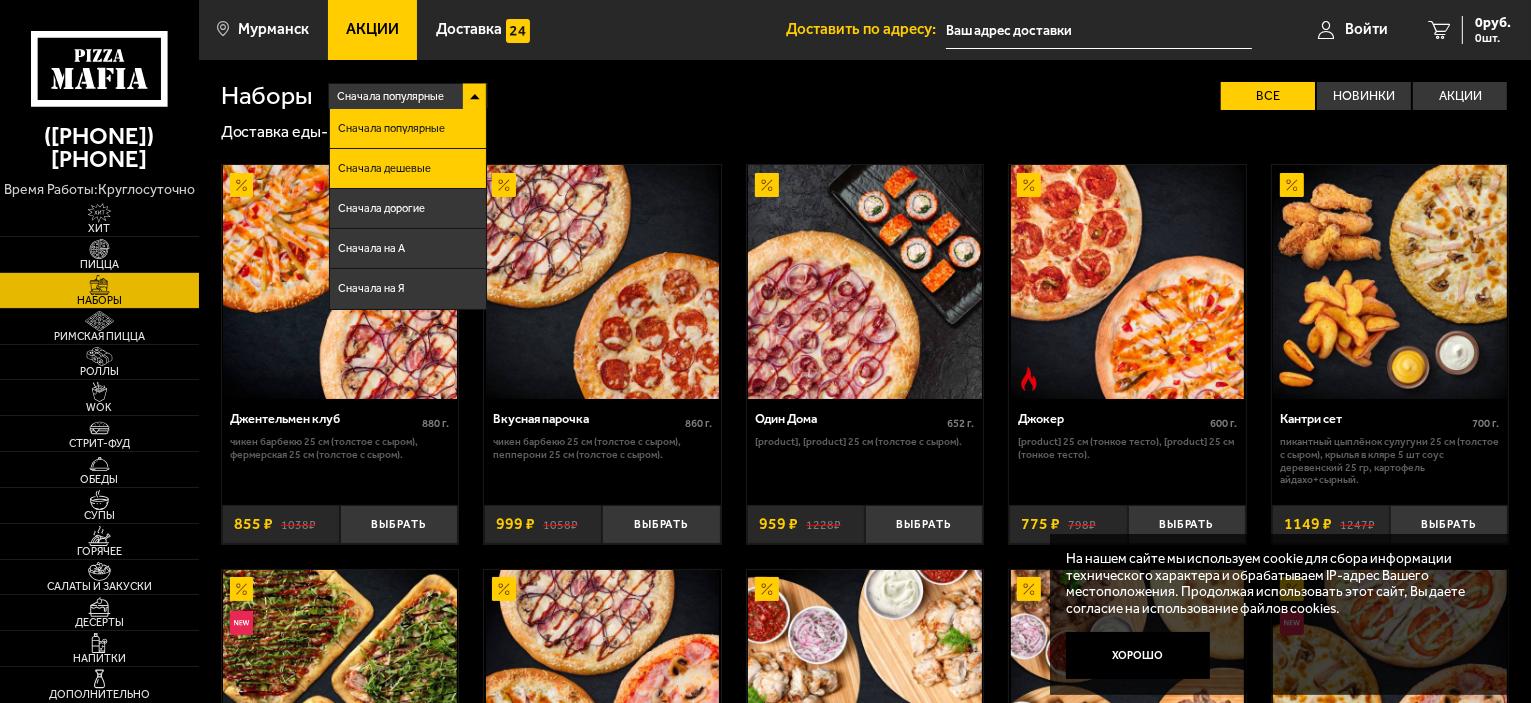 click on "Сначала дешевые" at bounding box center [384, 168] 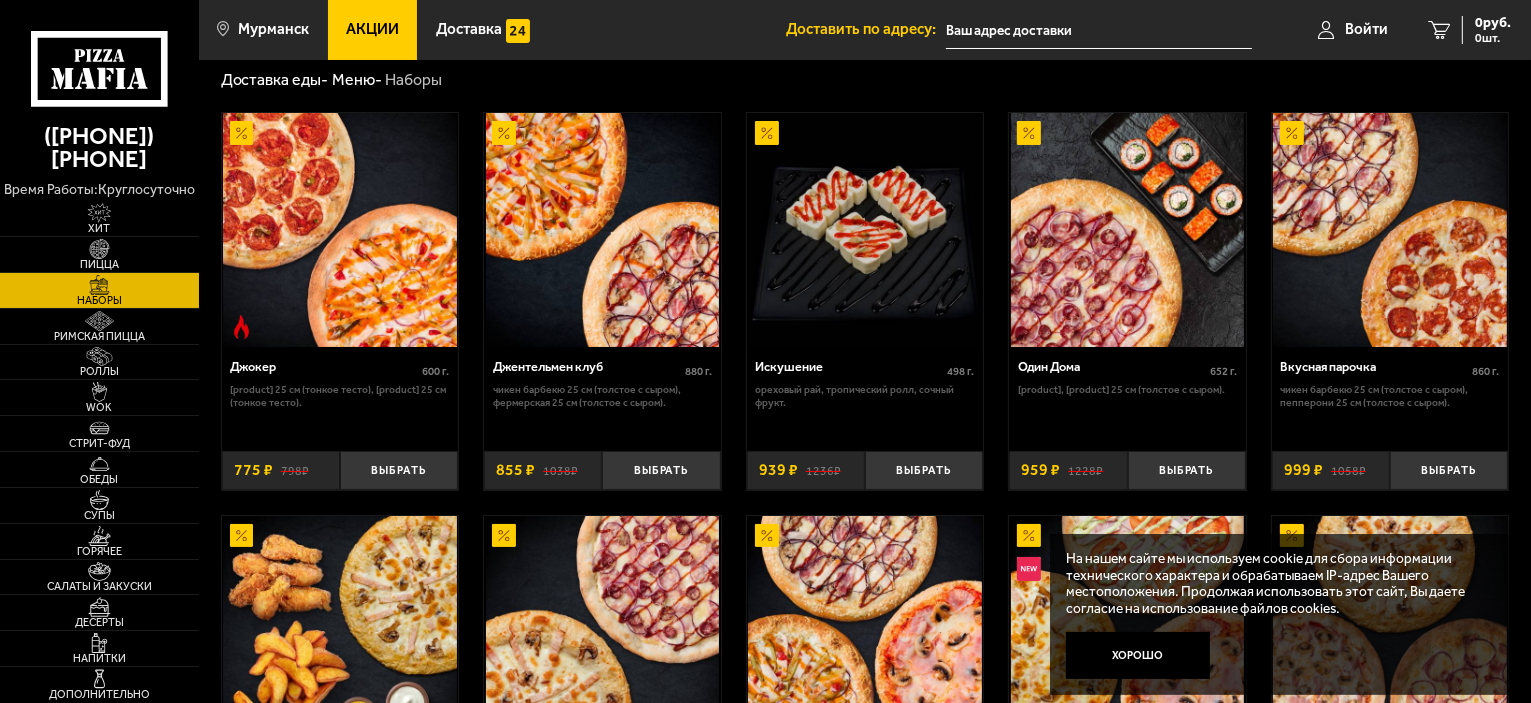 scroll, scrollTop: 68, scrollLeft: 0, axis: vertical 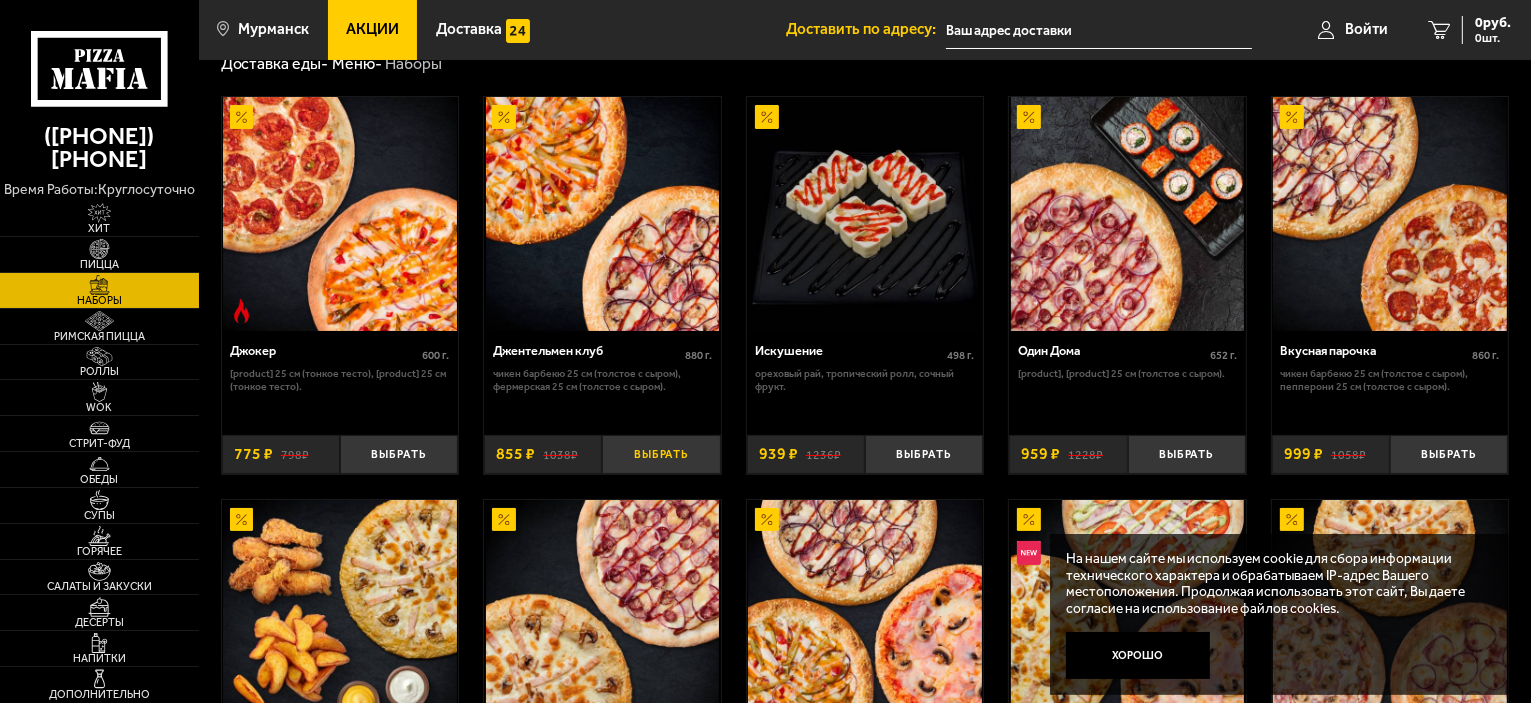 click on "Выбрать" at bounding box center [661, 454] 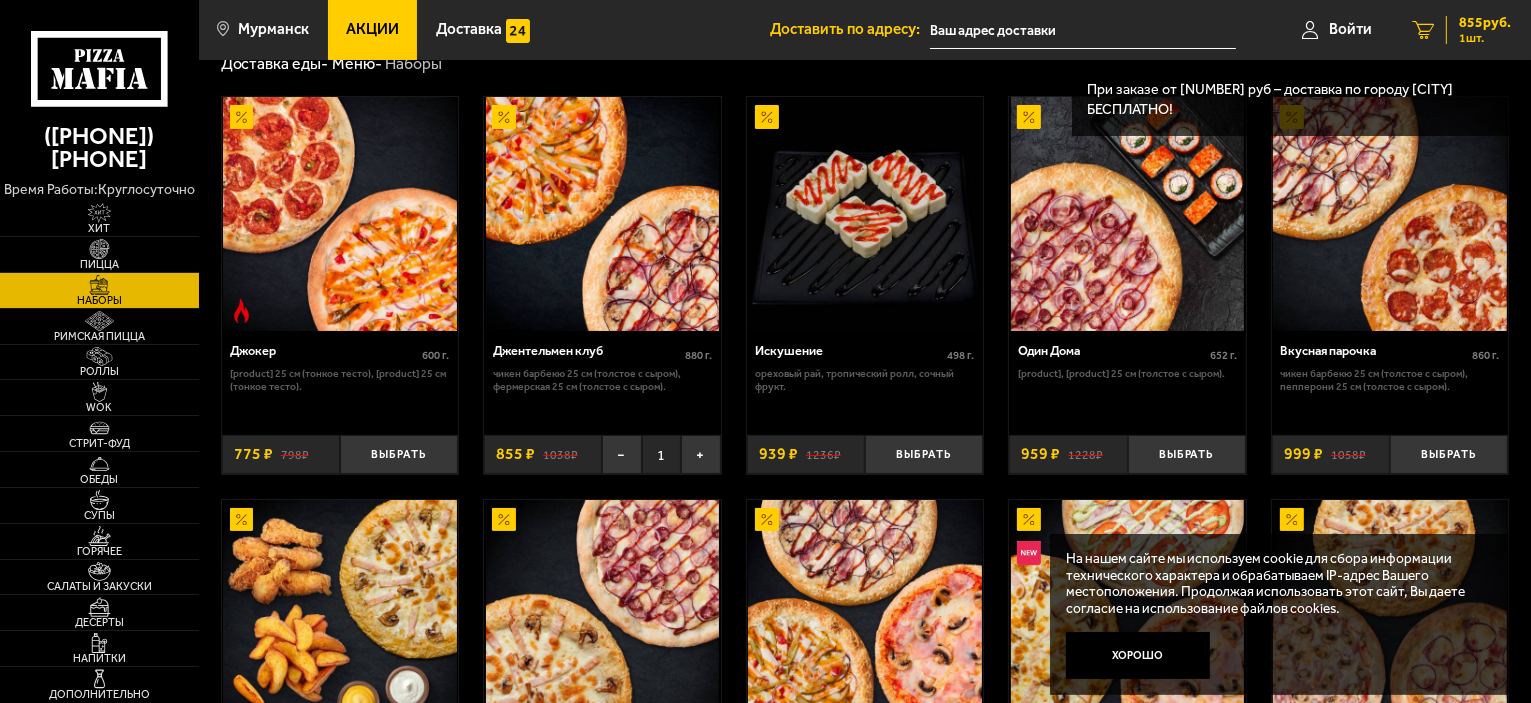 click on "1  шт." at bounding box center (1485, 38) 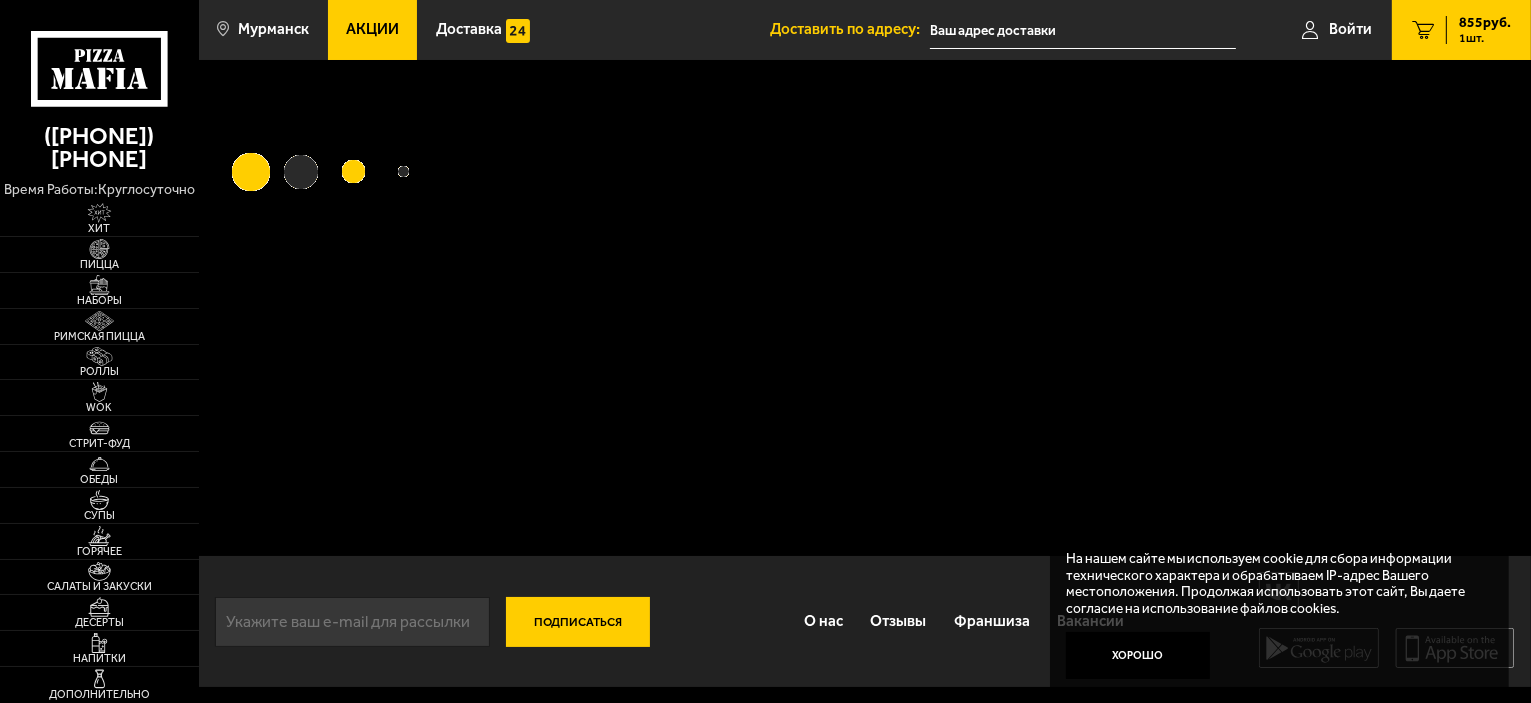 scroll, scrollTop: 0, scrollLeft: 0, axis: both 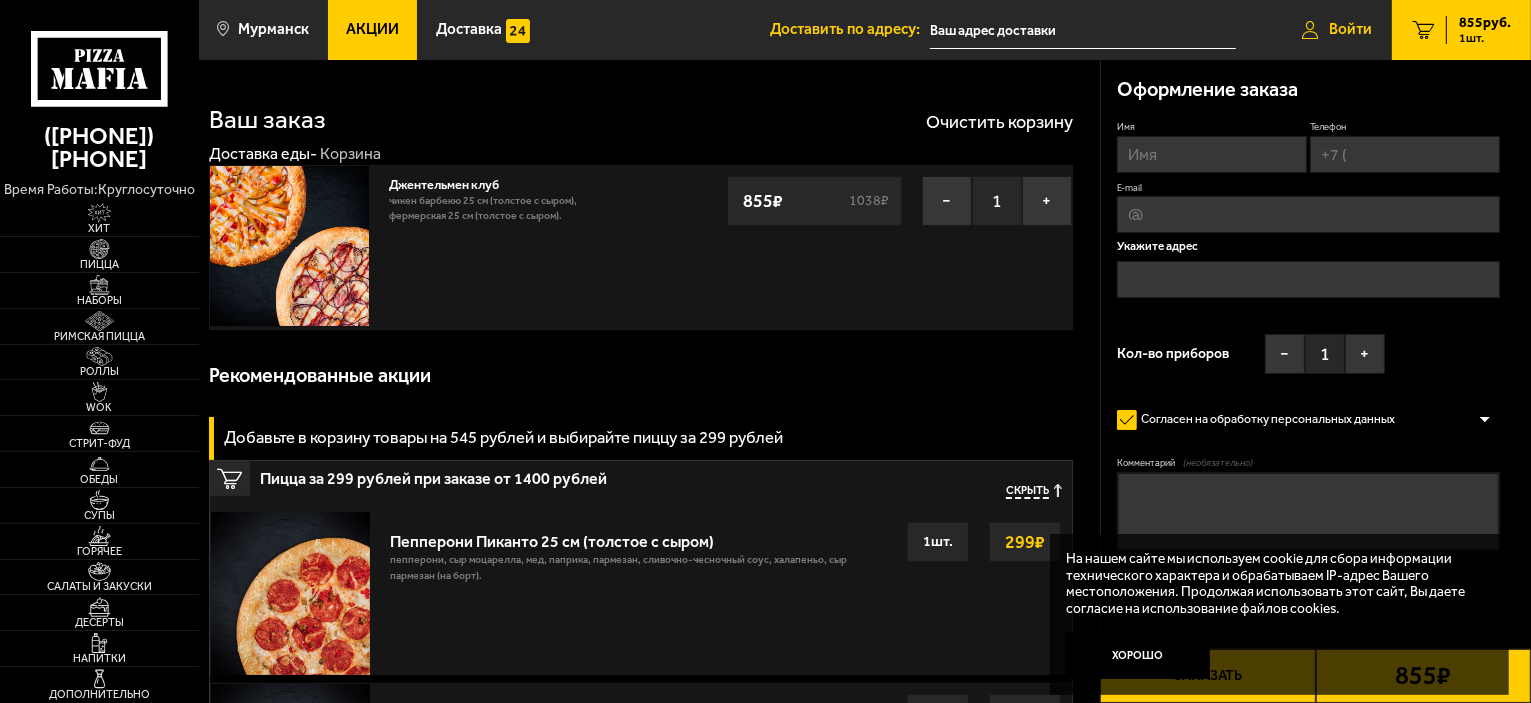 click on "Войти" at bounding box center (1350, 29) 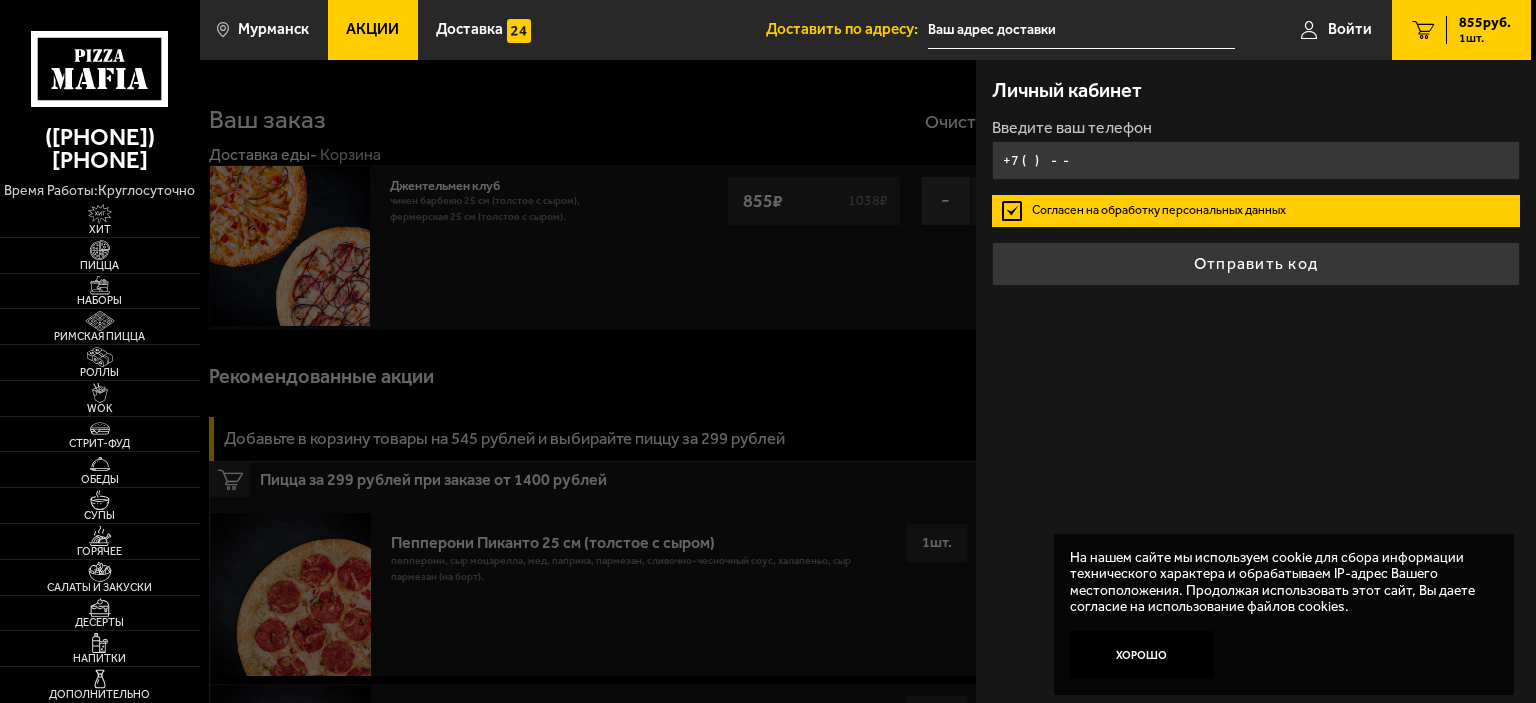 click on "+7 (   )    -  -" at bounding box center [1256, 160] 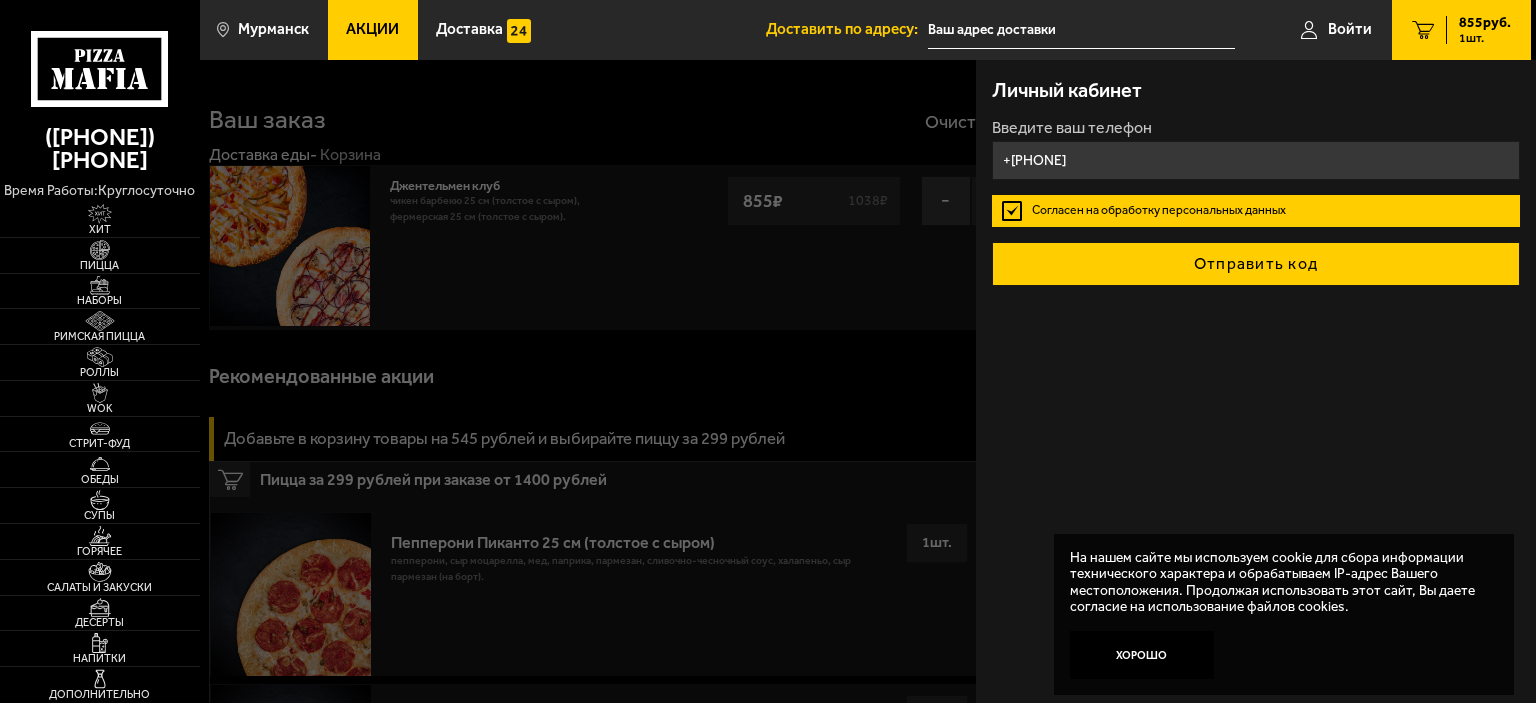 type on "+[PHONE]" 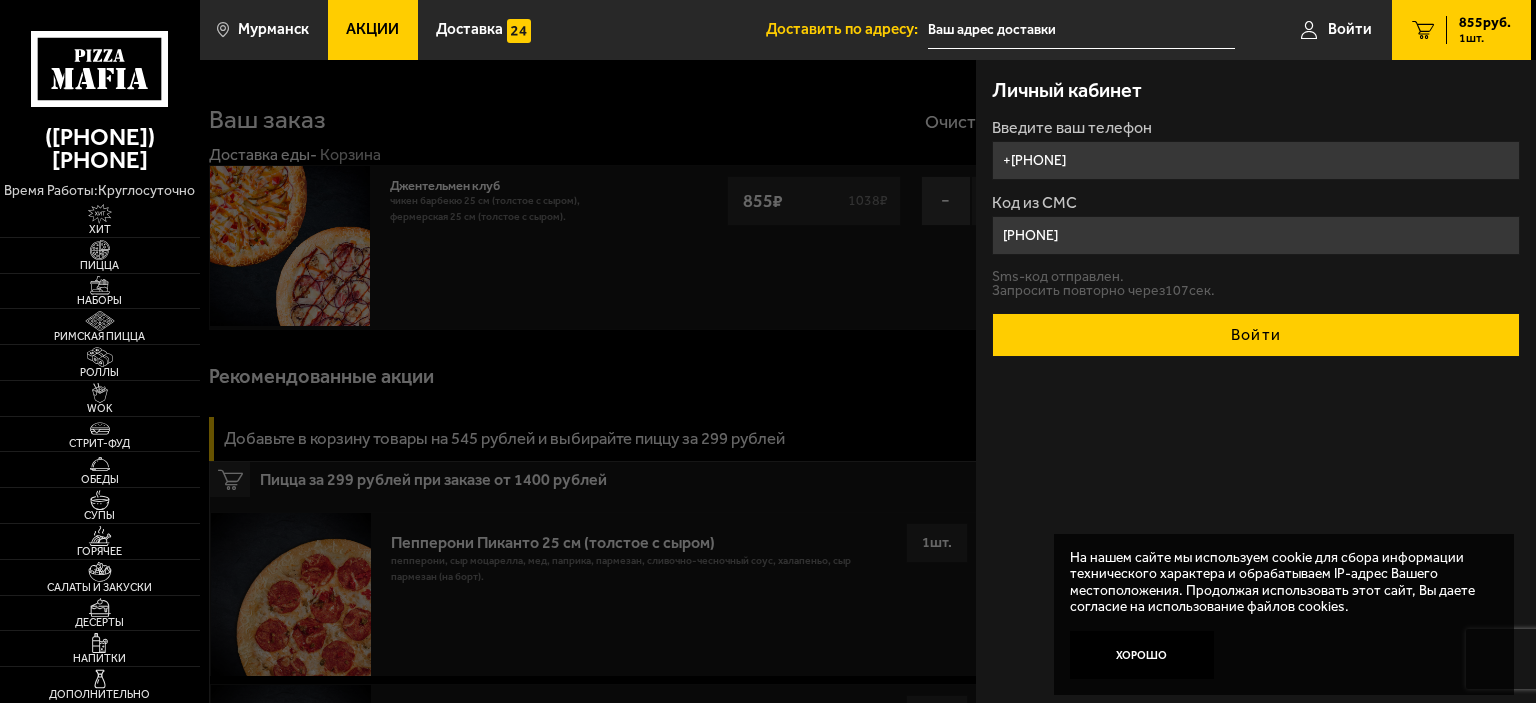 type on "[PHONE]" 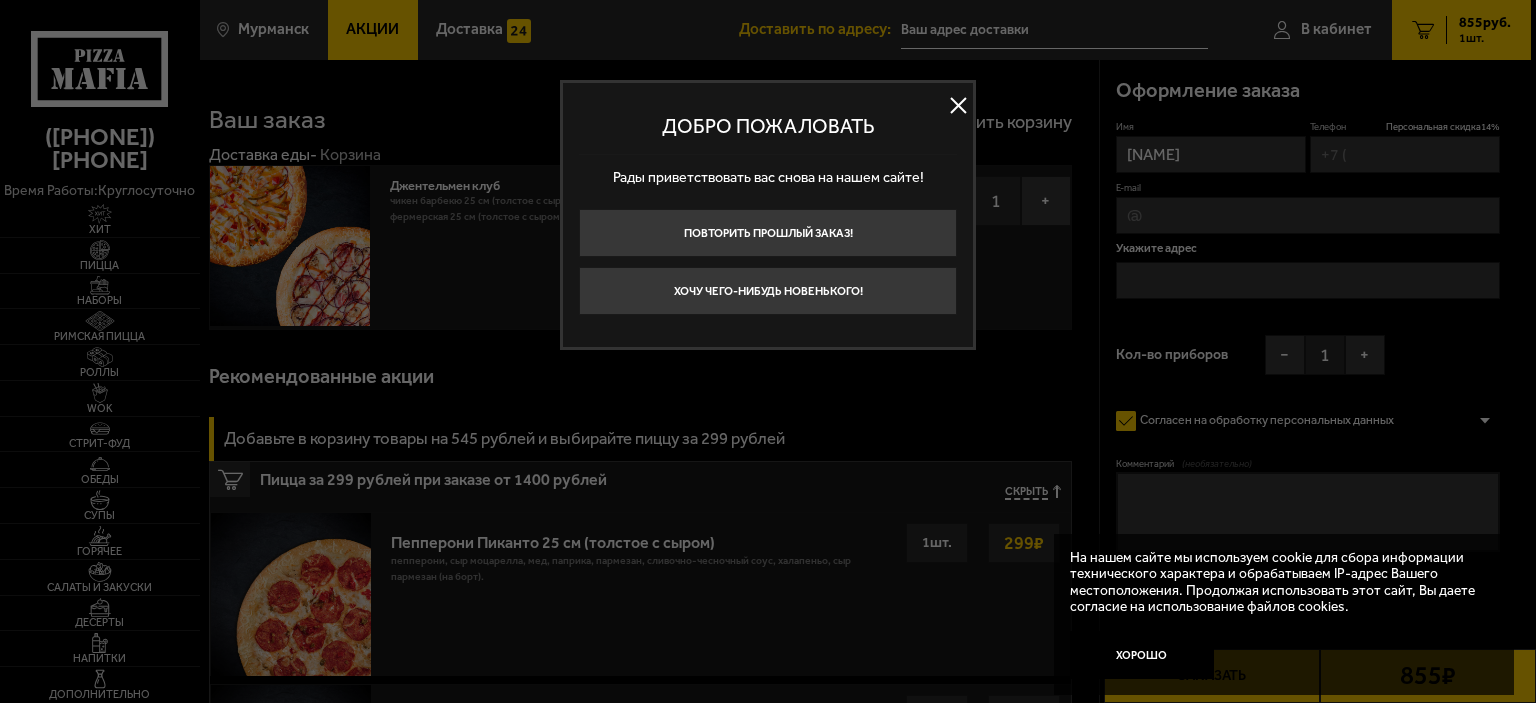 type on "+[PHONE]" 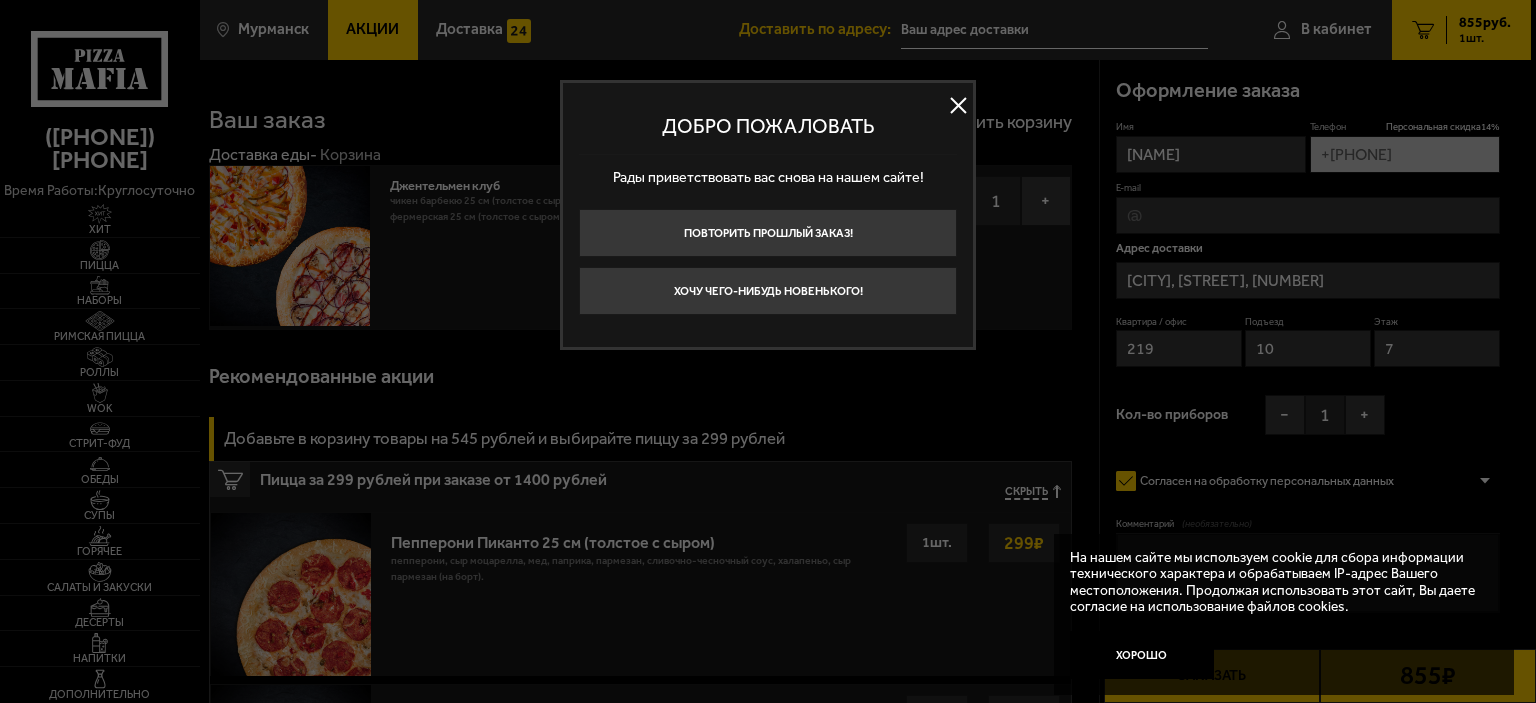 type on "[CITY], [STREET], [NUMBER]" 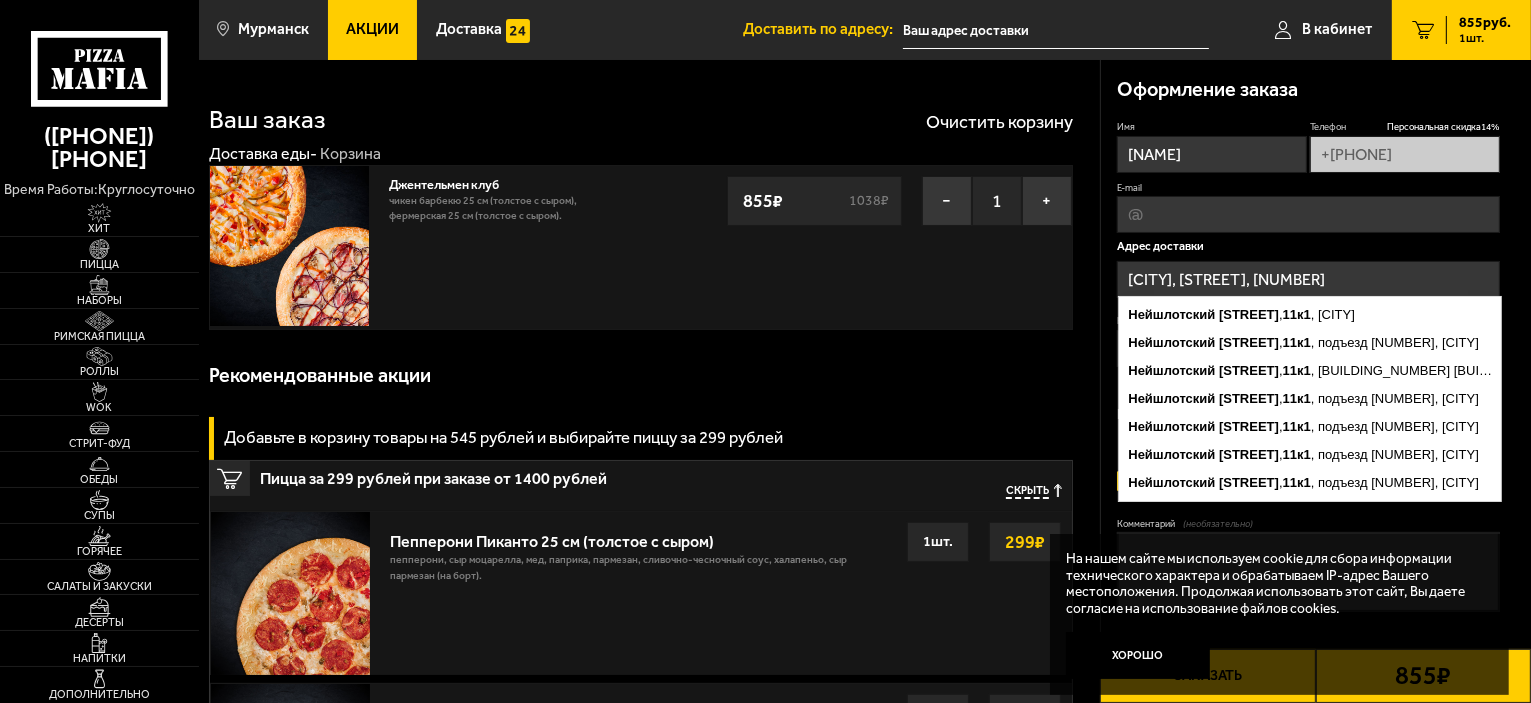 click on "[CITY], [STREET], [NUMBER]" at bounding box center [1308, 279] 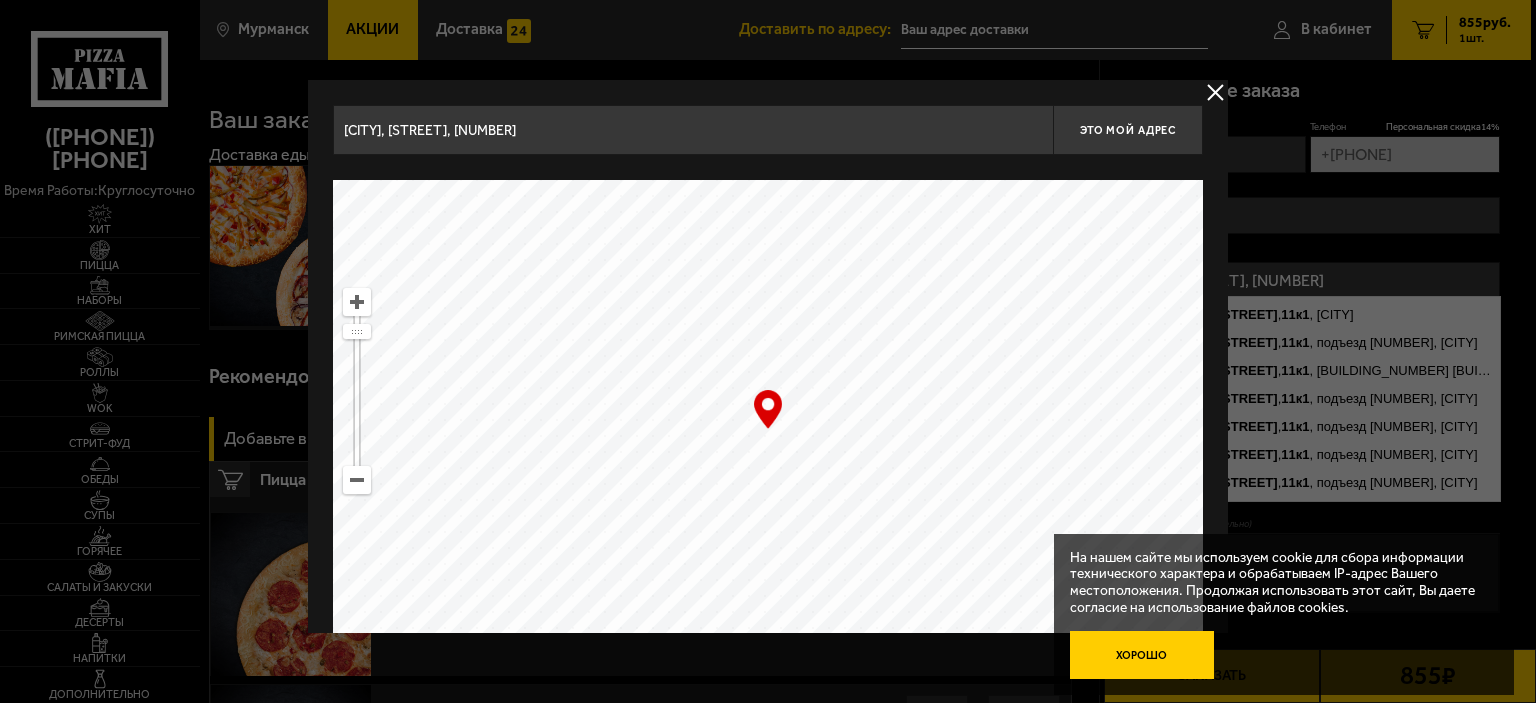 click on "Хорошо" at bounding box center (1142, 655) 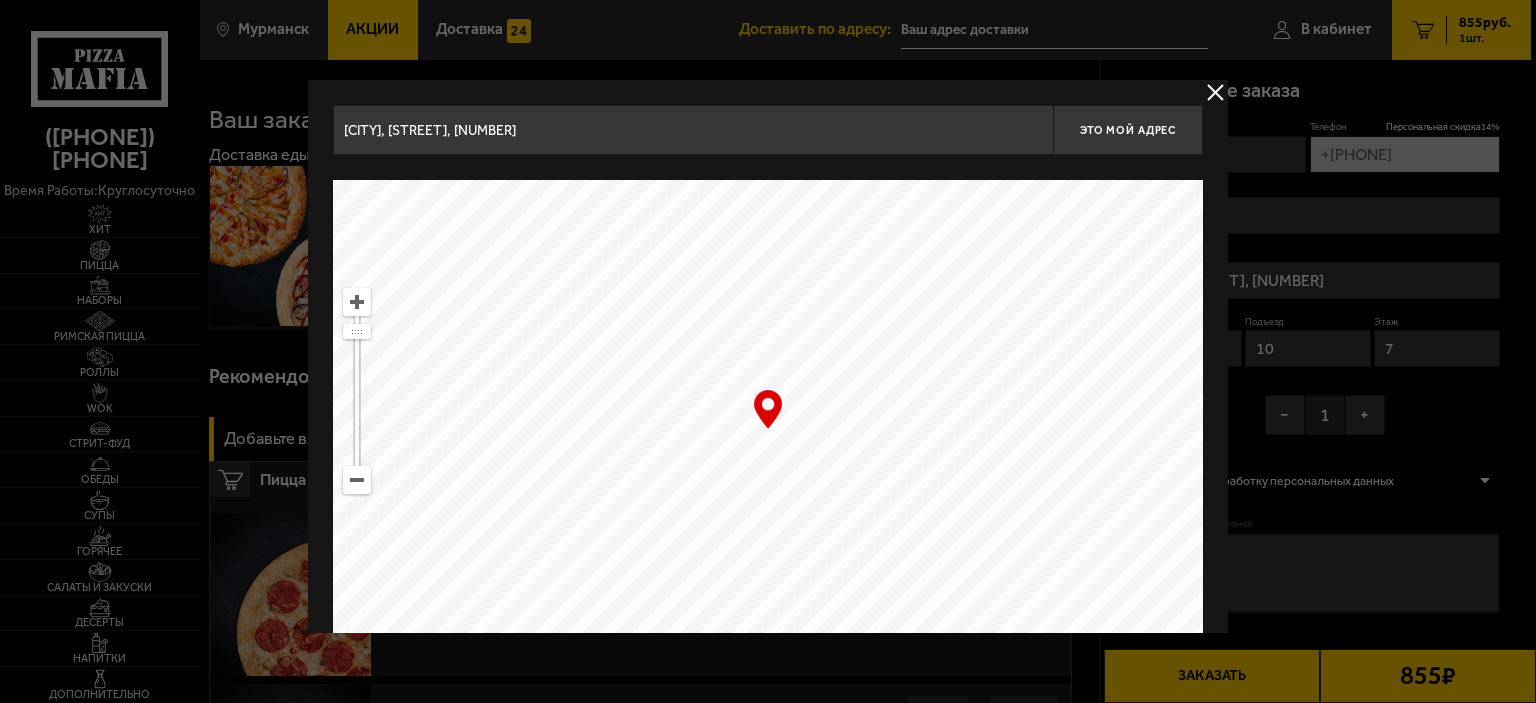 drag, startPoint x: 710, startPoint y: 135, endPoint x: 296, endPoint y: 87, distance: 416.77332 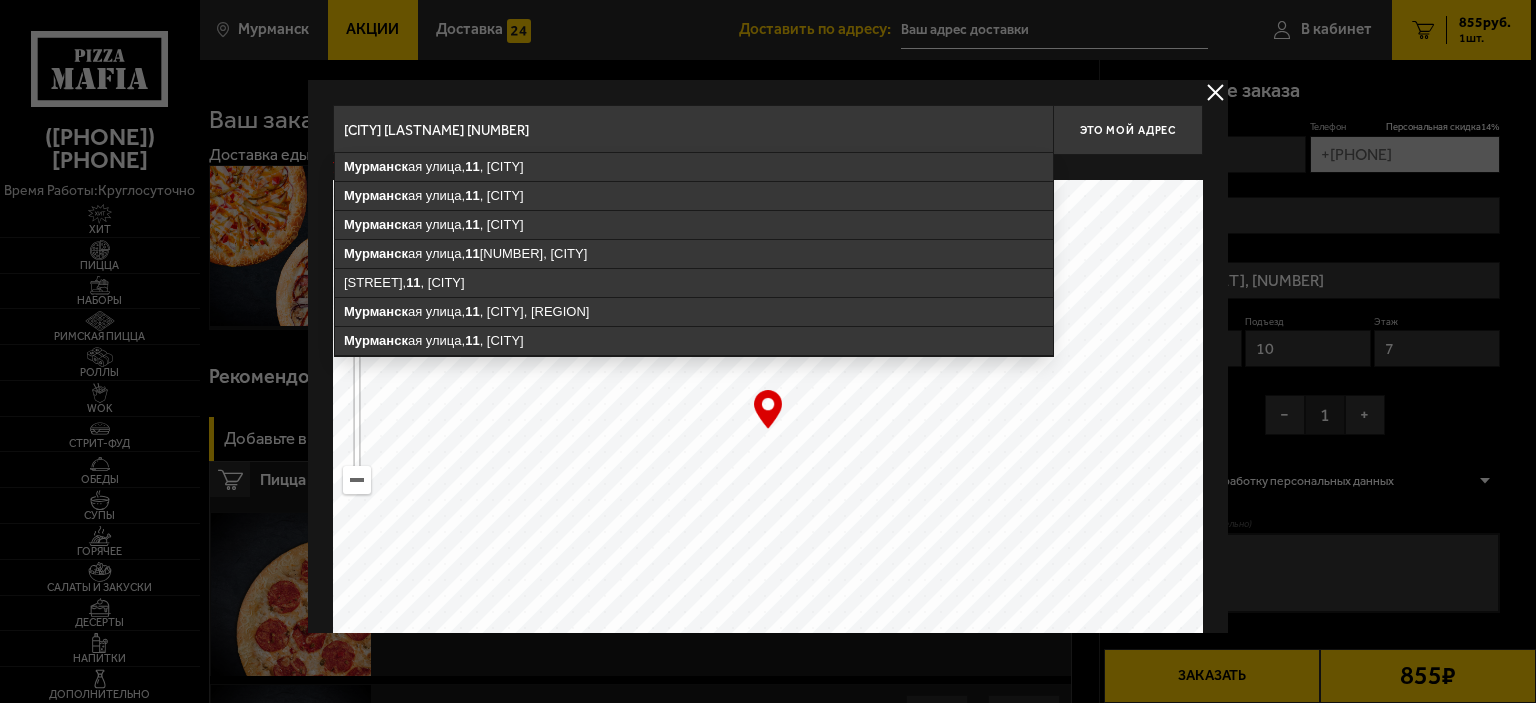 click on "[CITY] [LASTNAME] [NUMBER]" at bounding box center (693, 130) 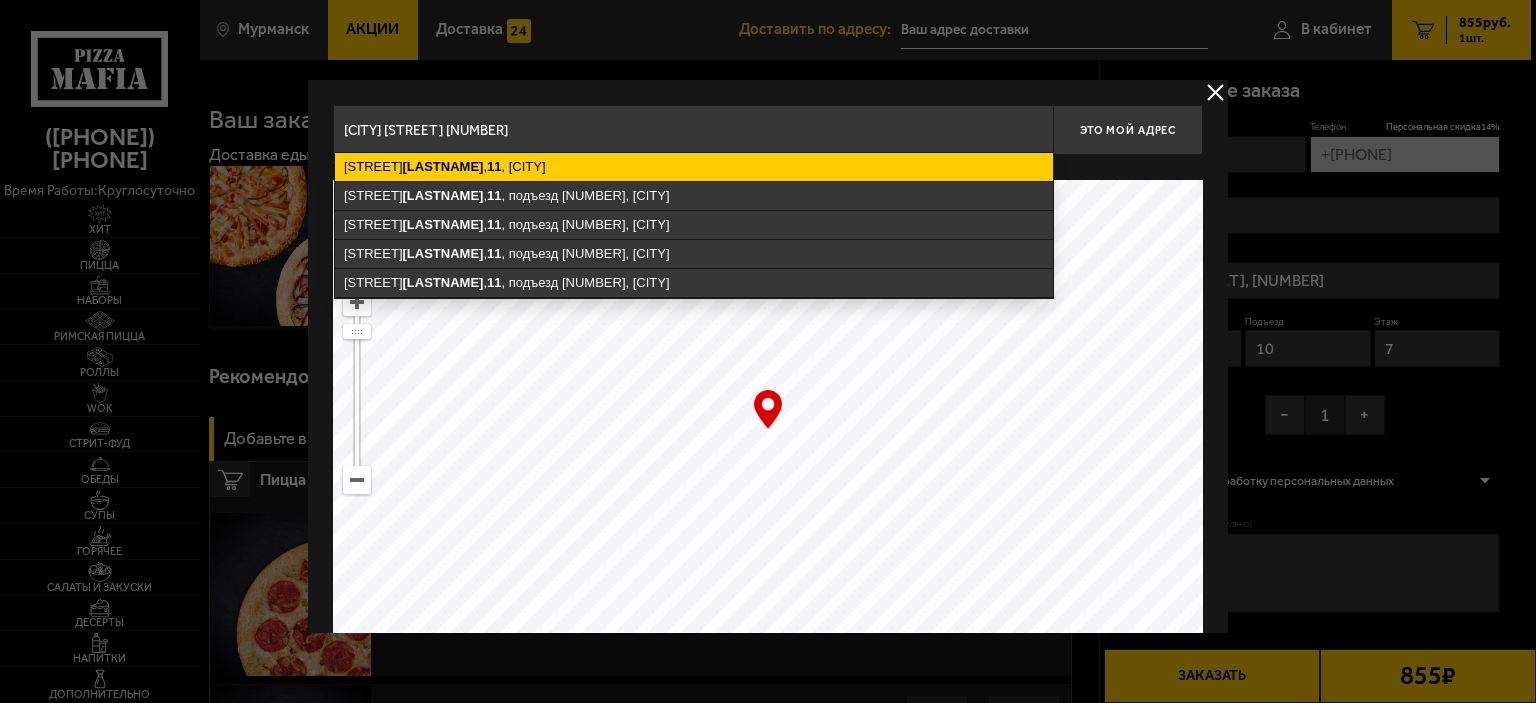 click on "[LASTNAME]" at bounding box center (443, 166) 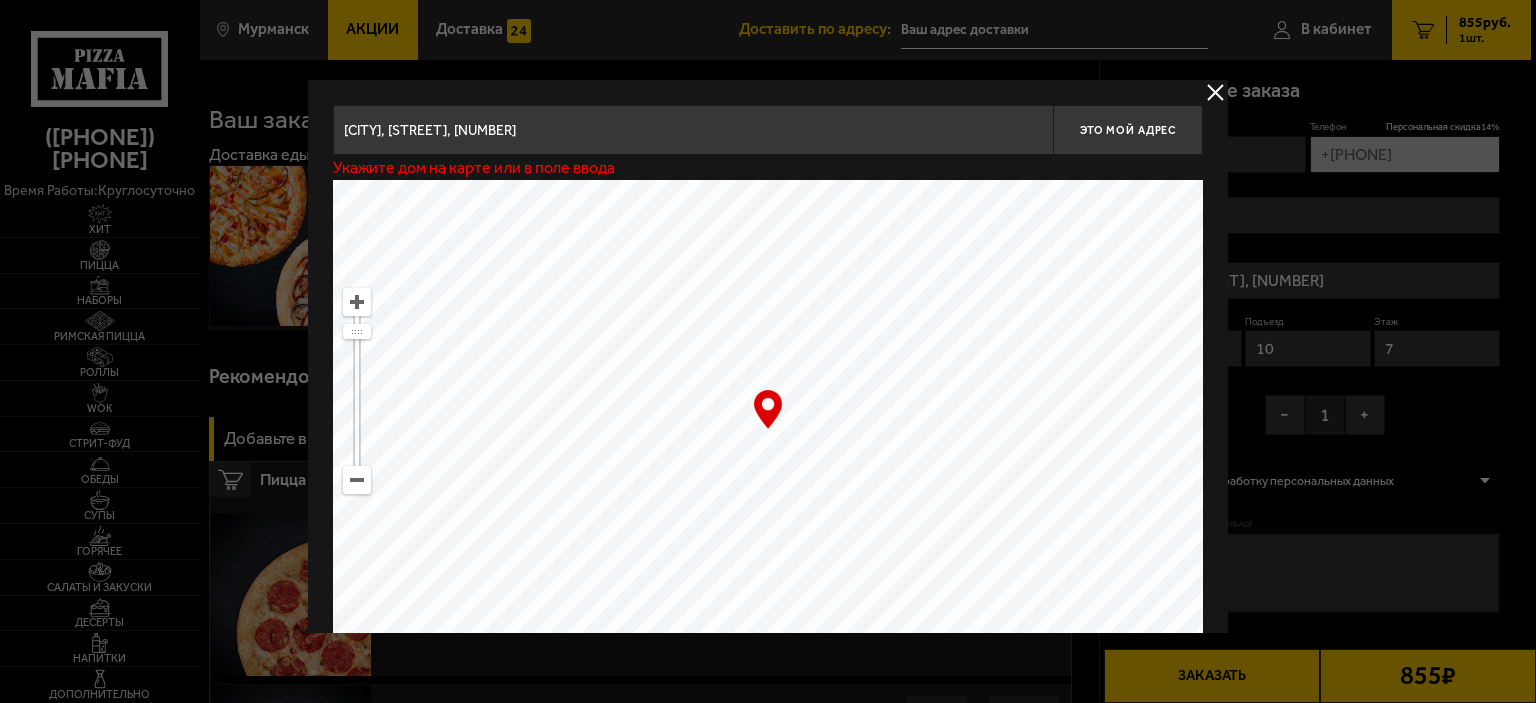 type on "[STREET] [LASTNAME], [NUMBER]" 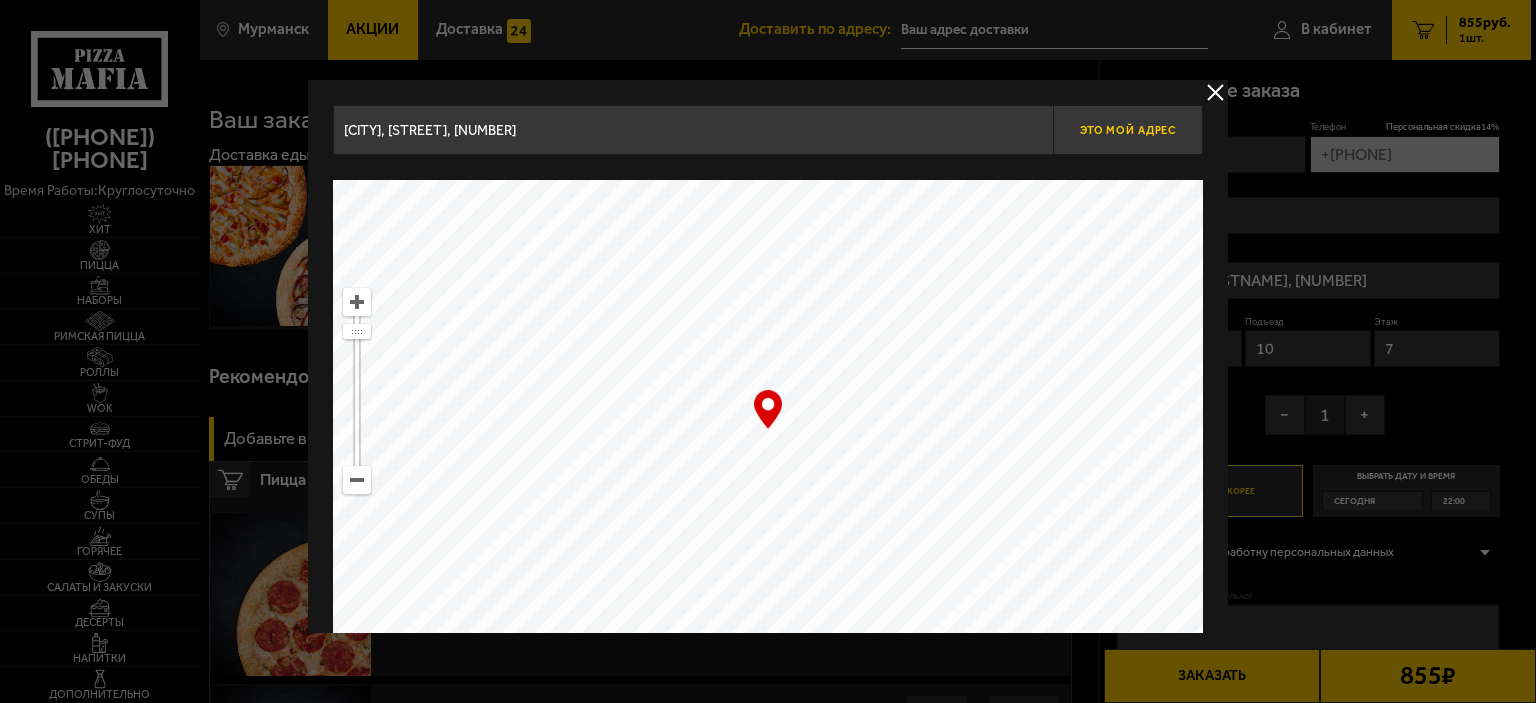 click on "Это мой адрес" at bounding box center (1128, 130) 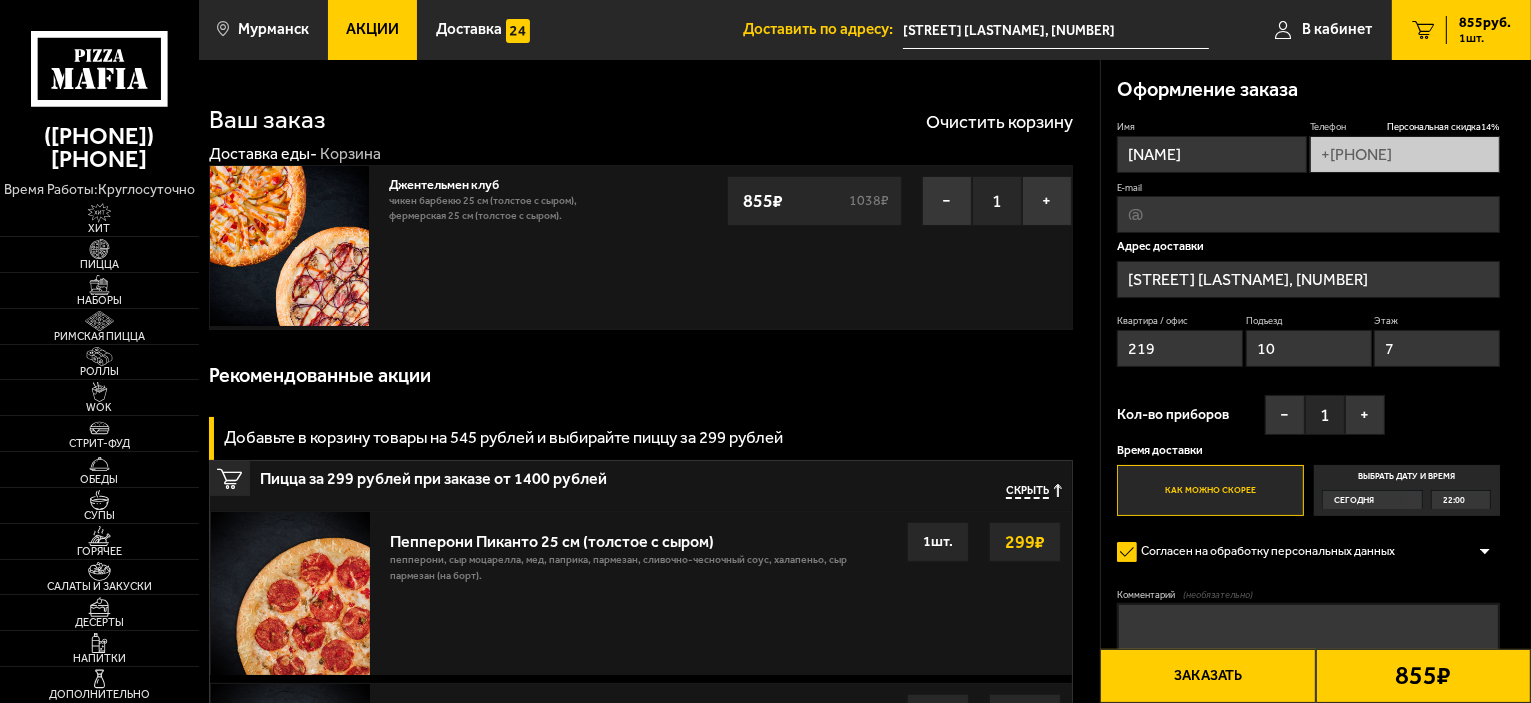 drag, startPoint x: 1186, startPoint y: 356, endPoint x: 1058, endPoint y: 342, distance: 128.76335 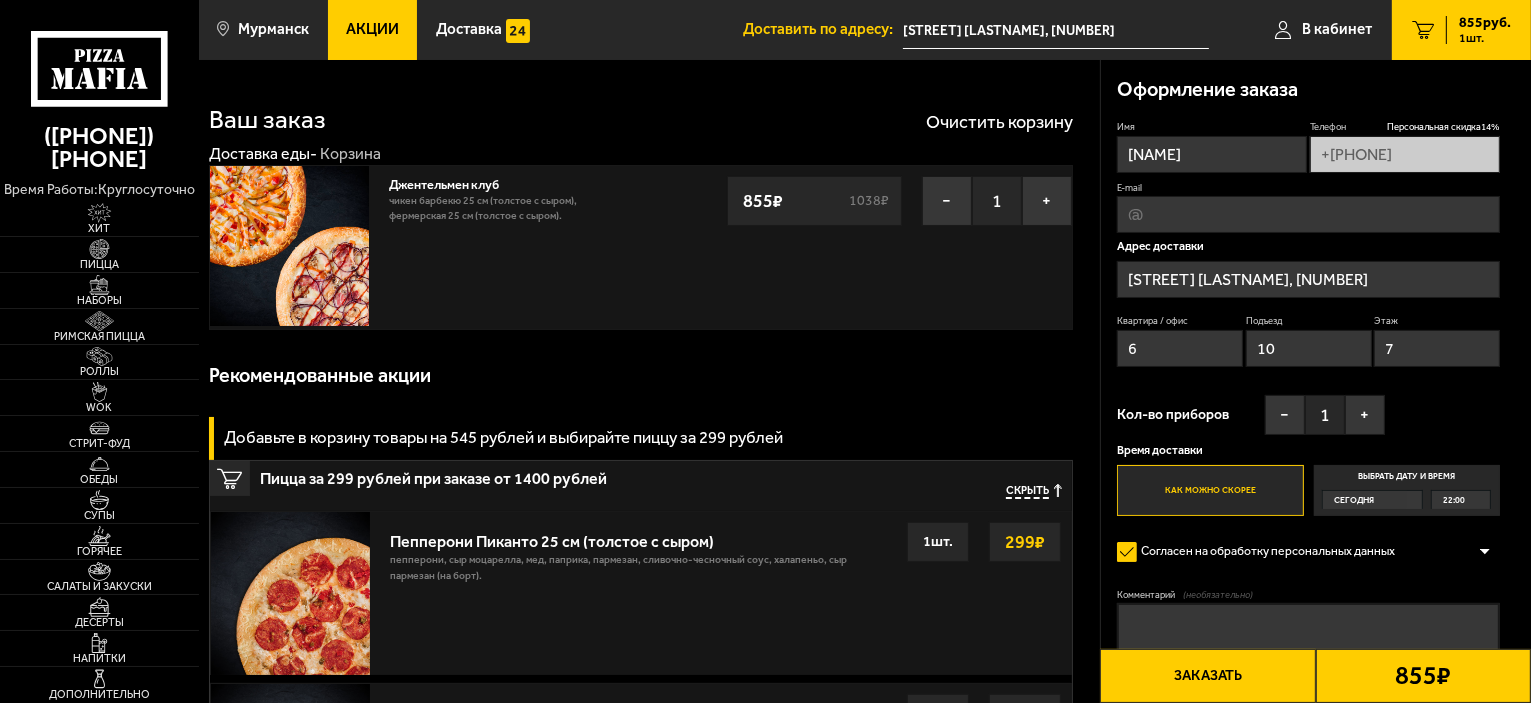 type on "6" 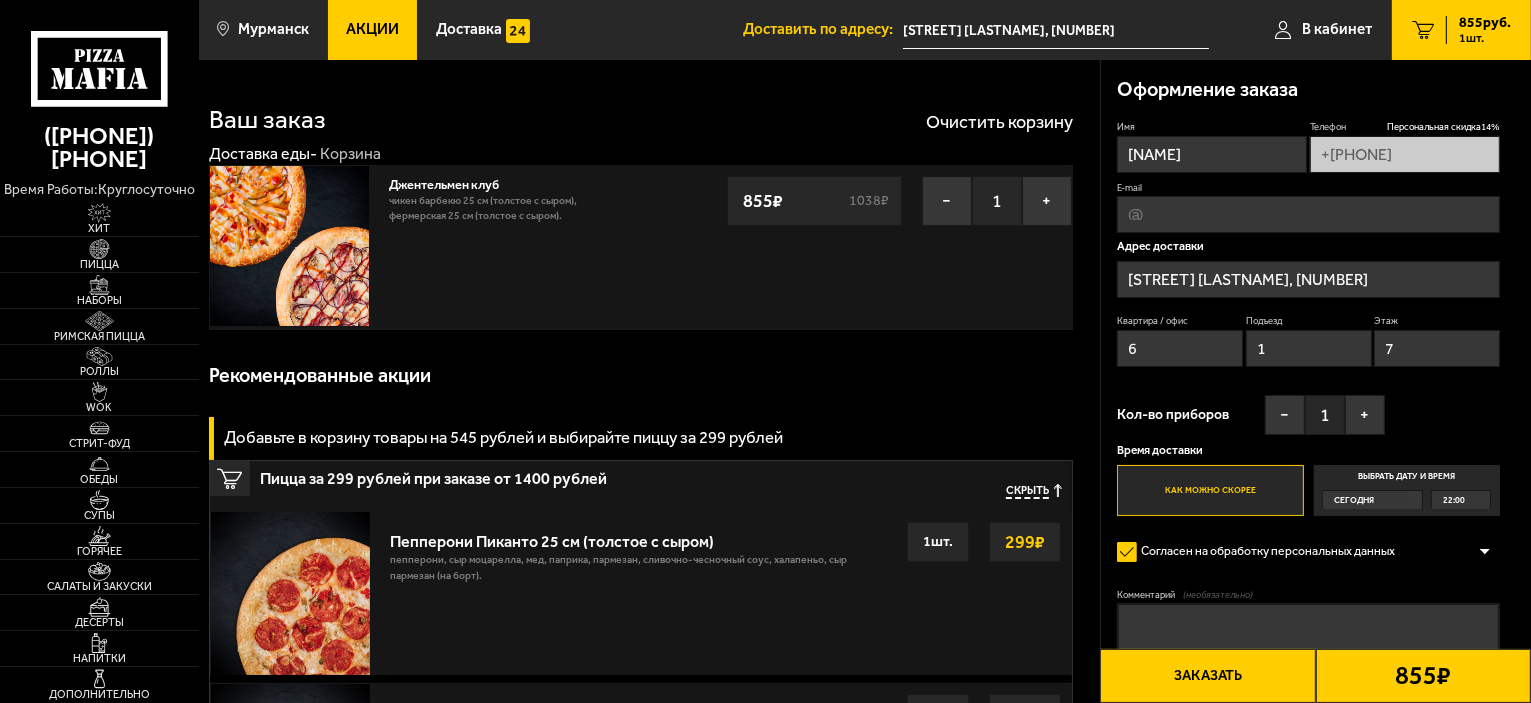 type on "1" 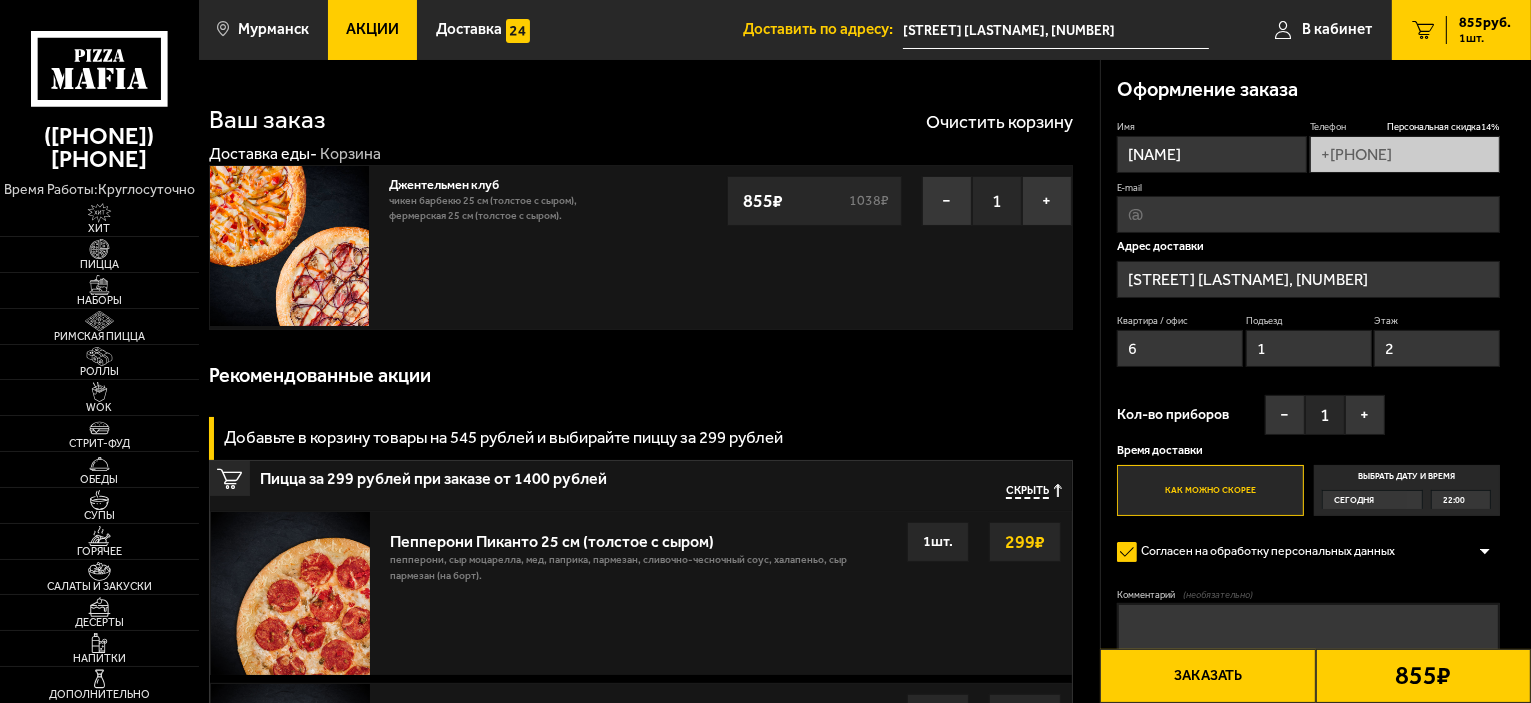 type on "2" 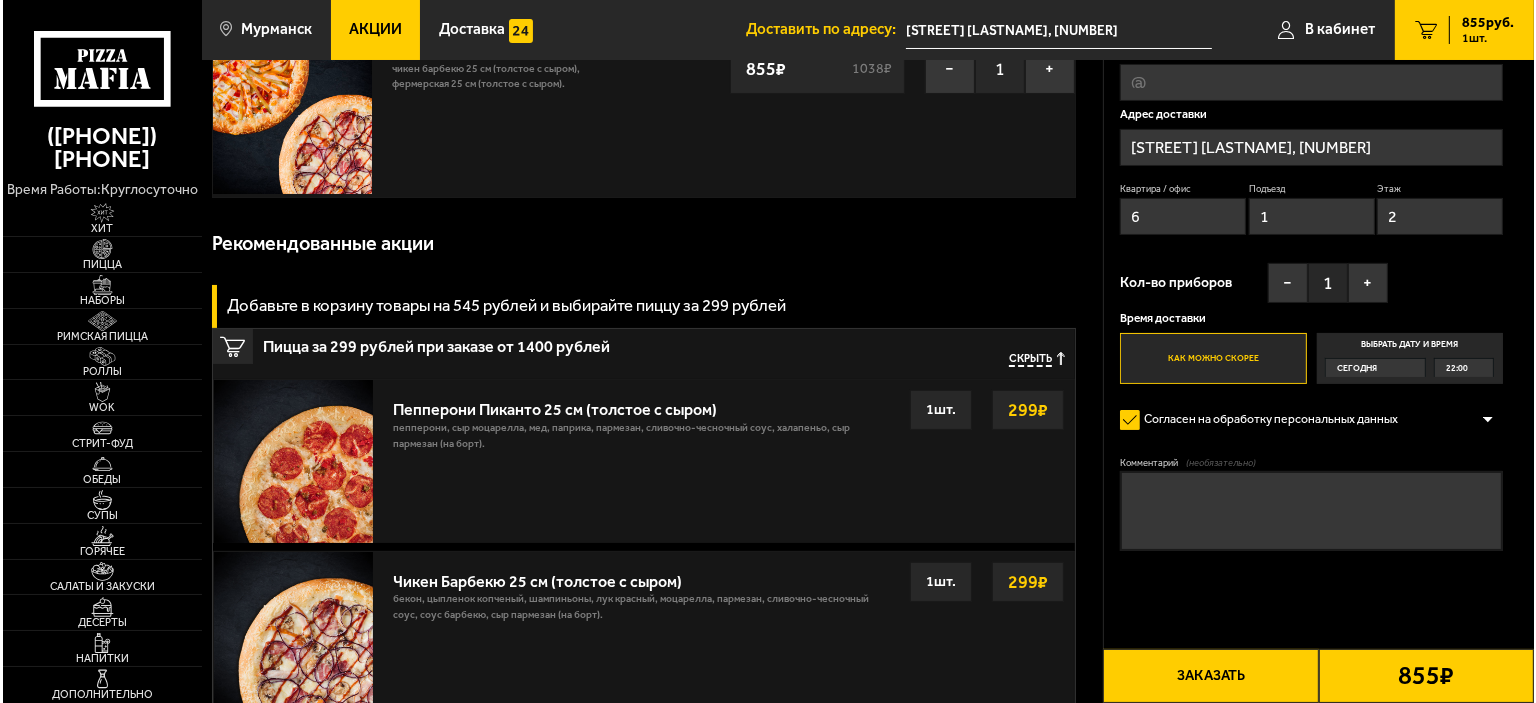 scroll, scrollTop: 0, scrollLeft: 0, axis: both 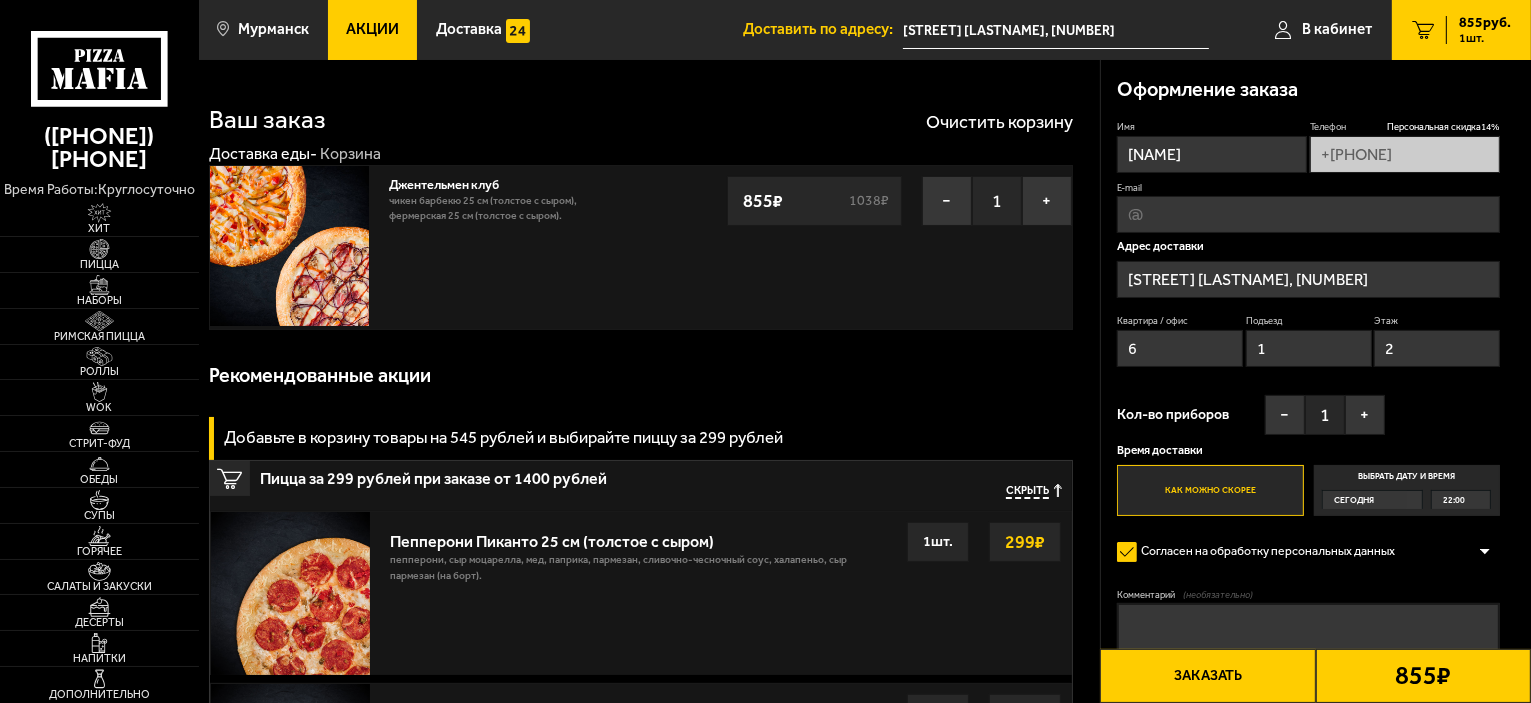 click on "Заказать" at bounding box center (1207, 676) 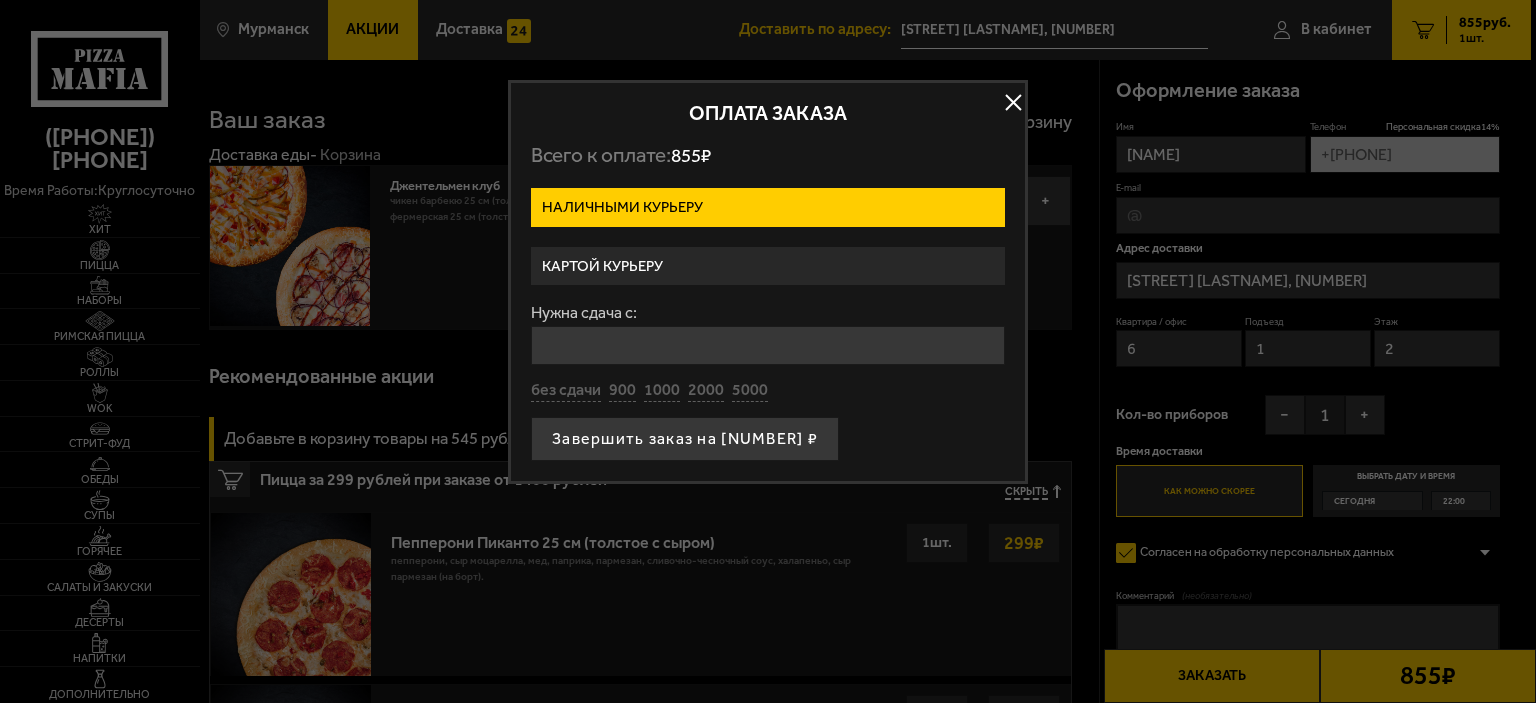 click on "Картой курьеру" at bounding box center [768, 266] 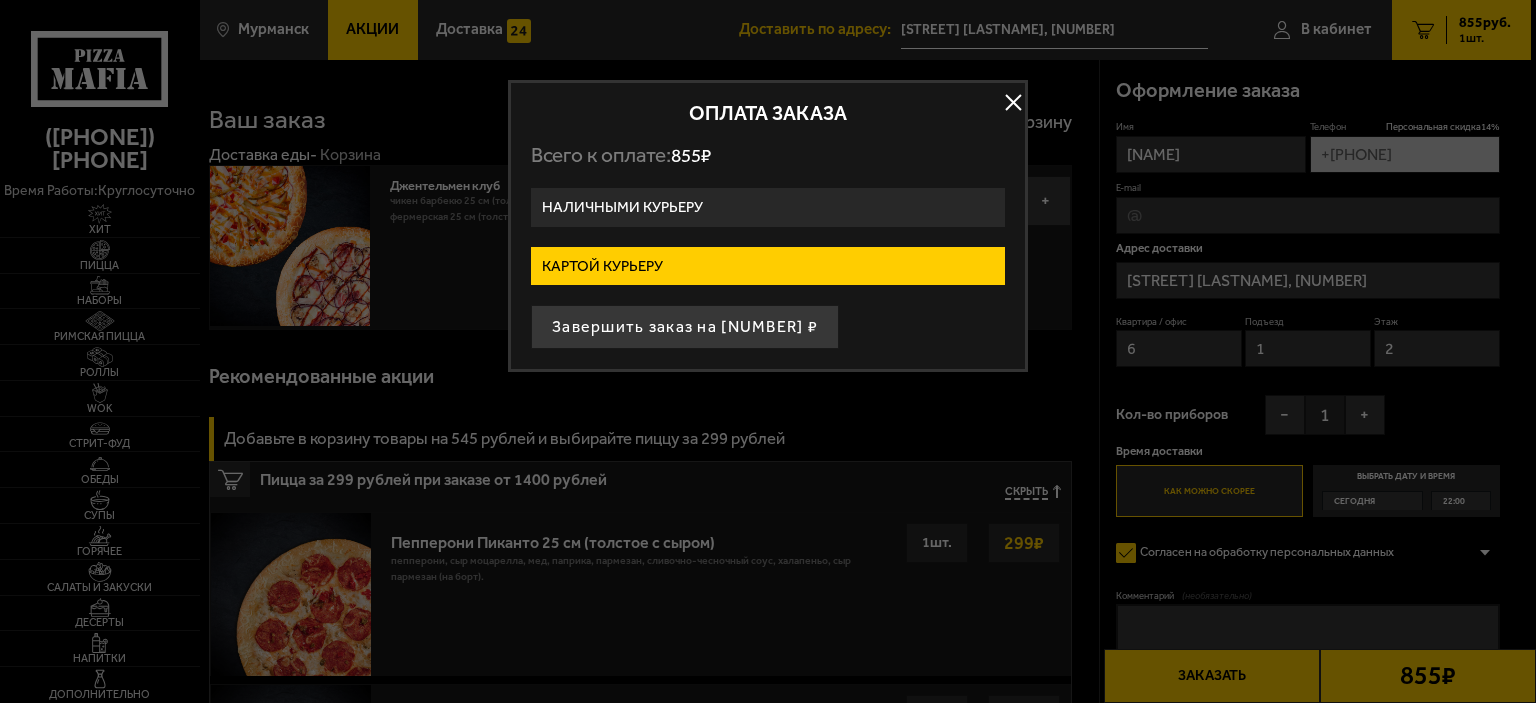 click on "Наличными курьеру" at bounding box center (768, 207) 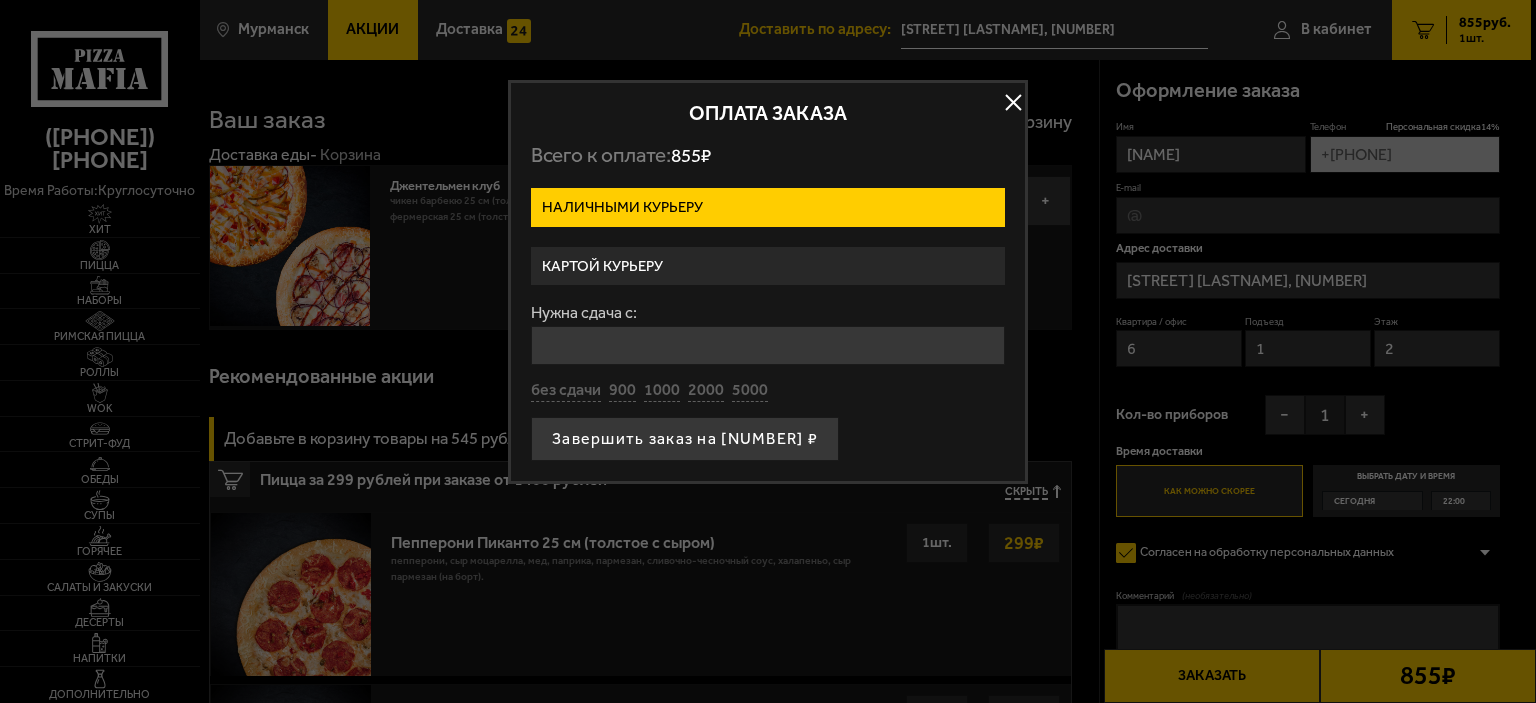 click on "Картой курьеру" at bounding box center [768, 266] 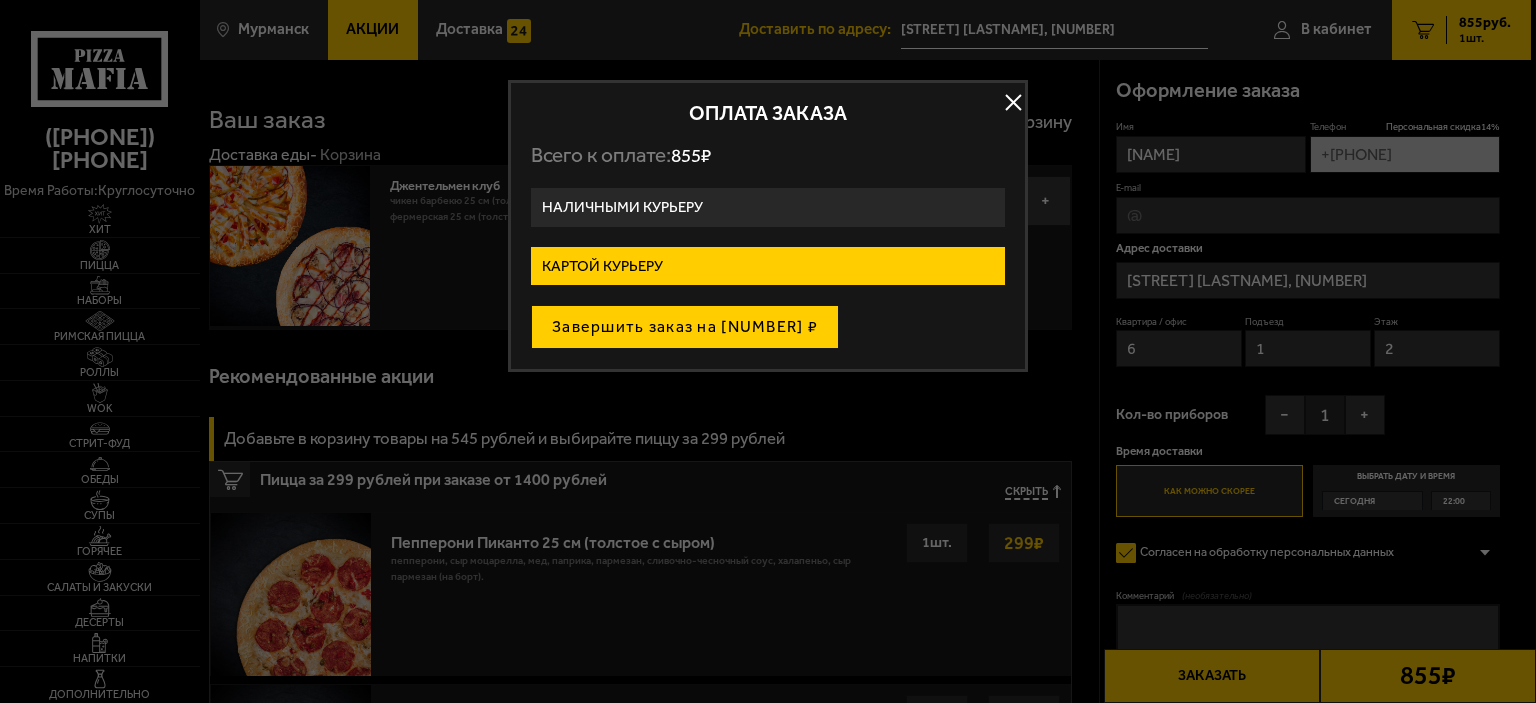 click on "Завершить заказ на [NUMBER] ₽" at bounding box center (685, 327) 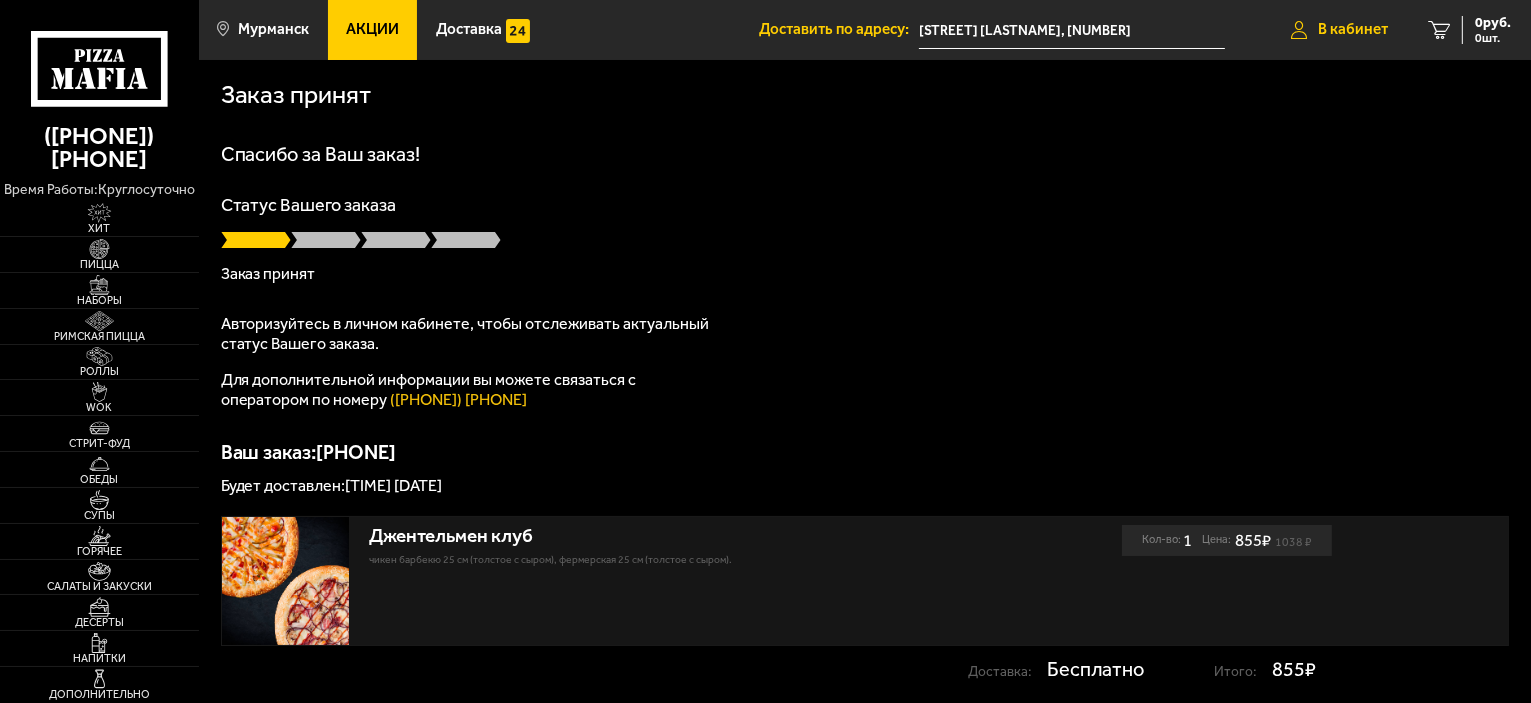 click on "В кабинет" at bounding box center [1353, 29] 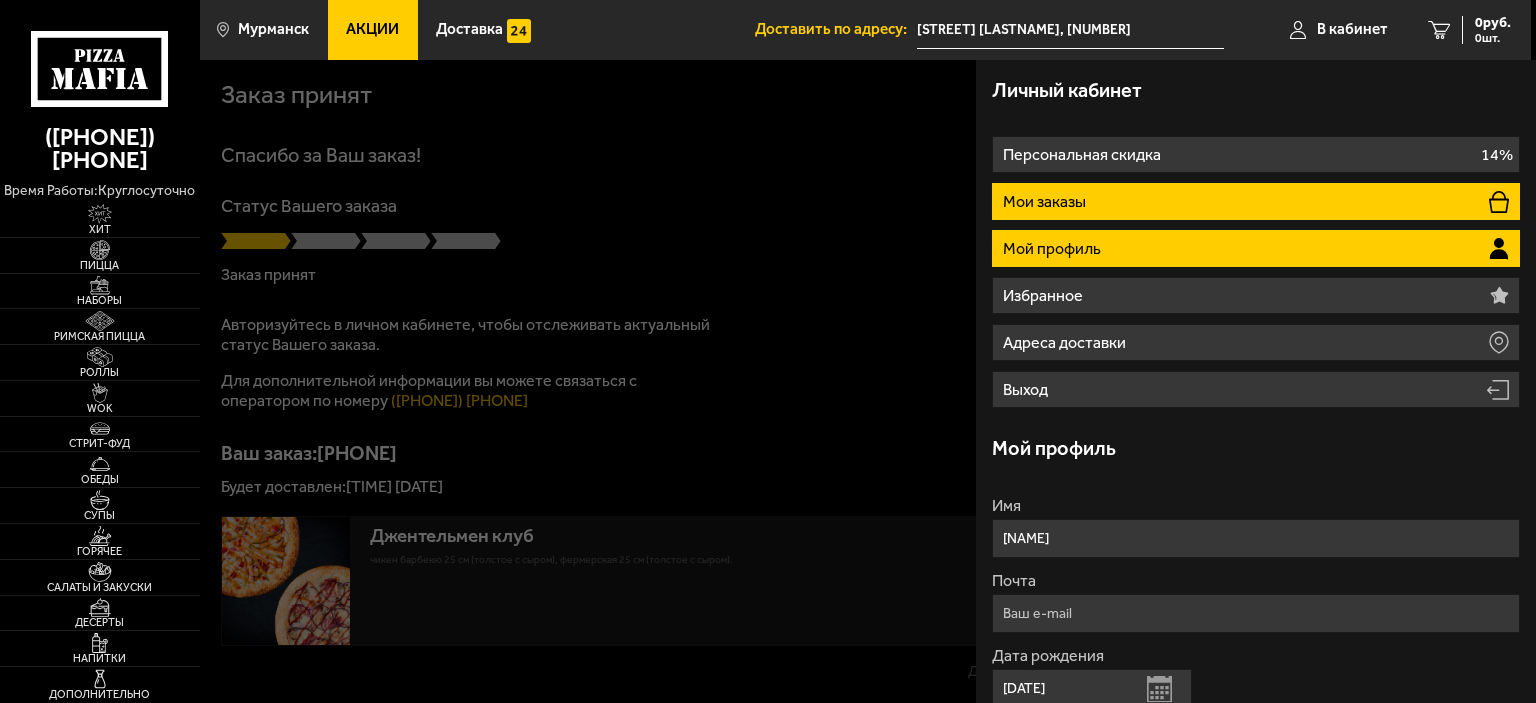 click on "Мои заказы" at bounding box center [1256, 201] 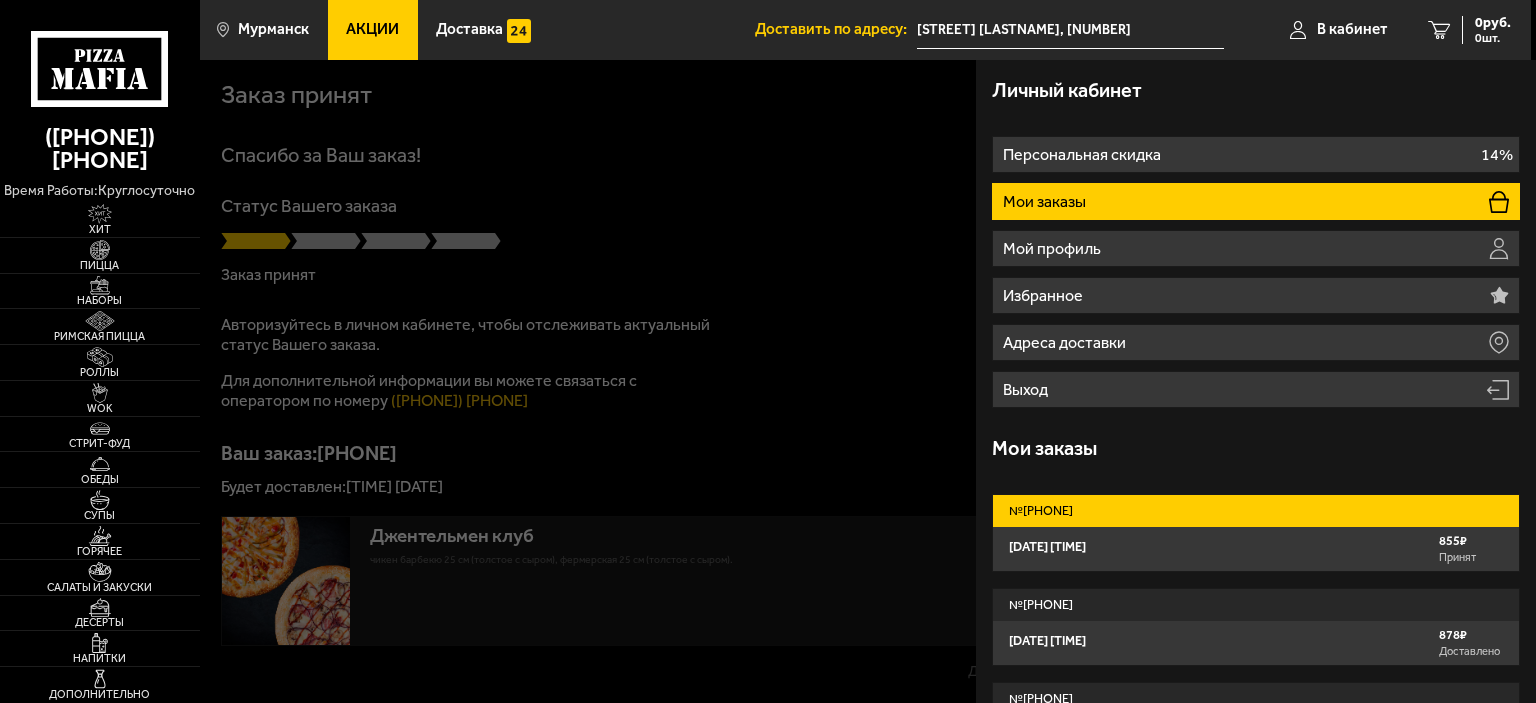 scroll, scrollTop: 6, scrollLeft: 0, axis: vertical 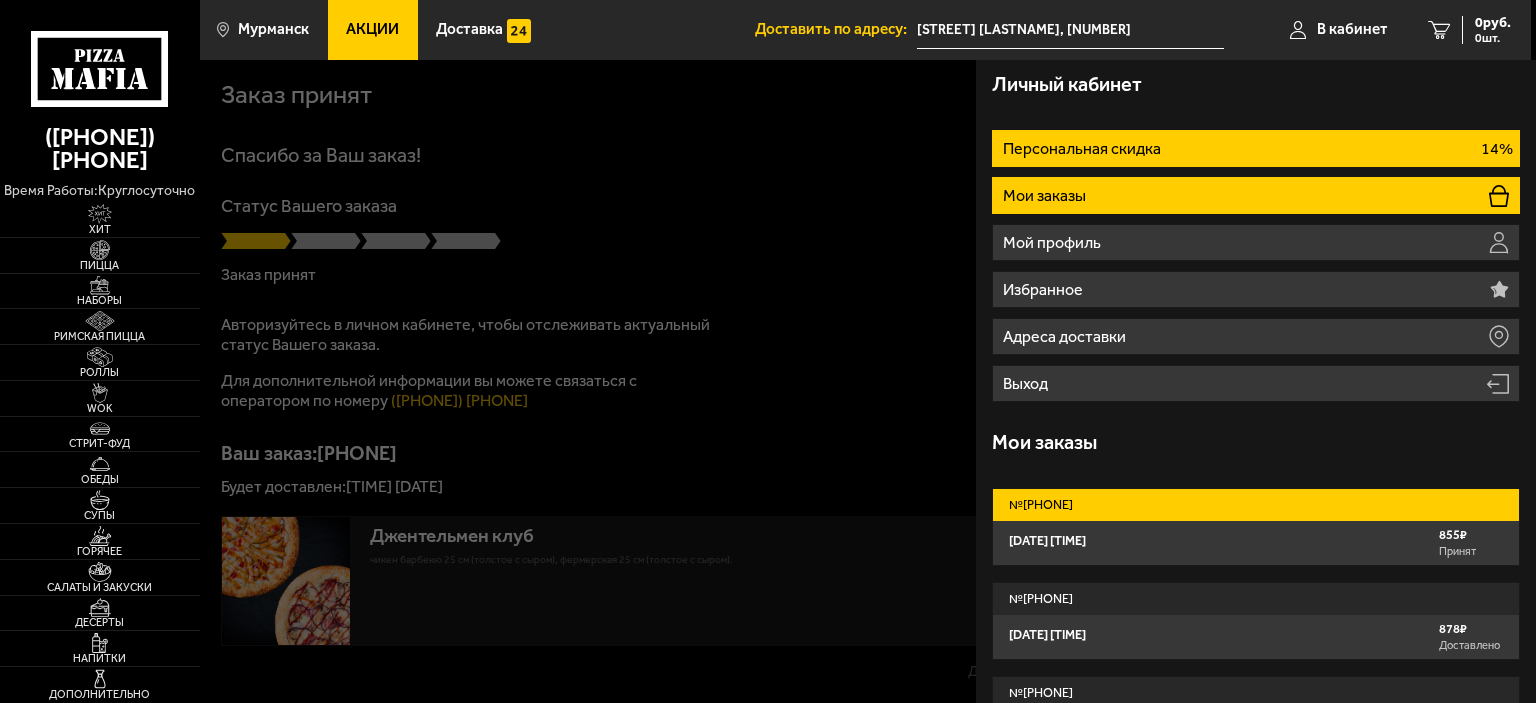 click on "Персональная скидка 14%" at bounding box center (1256, 148) 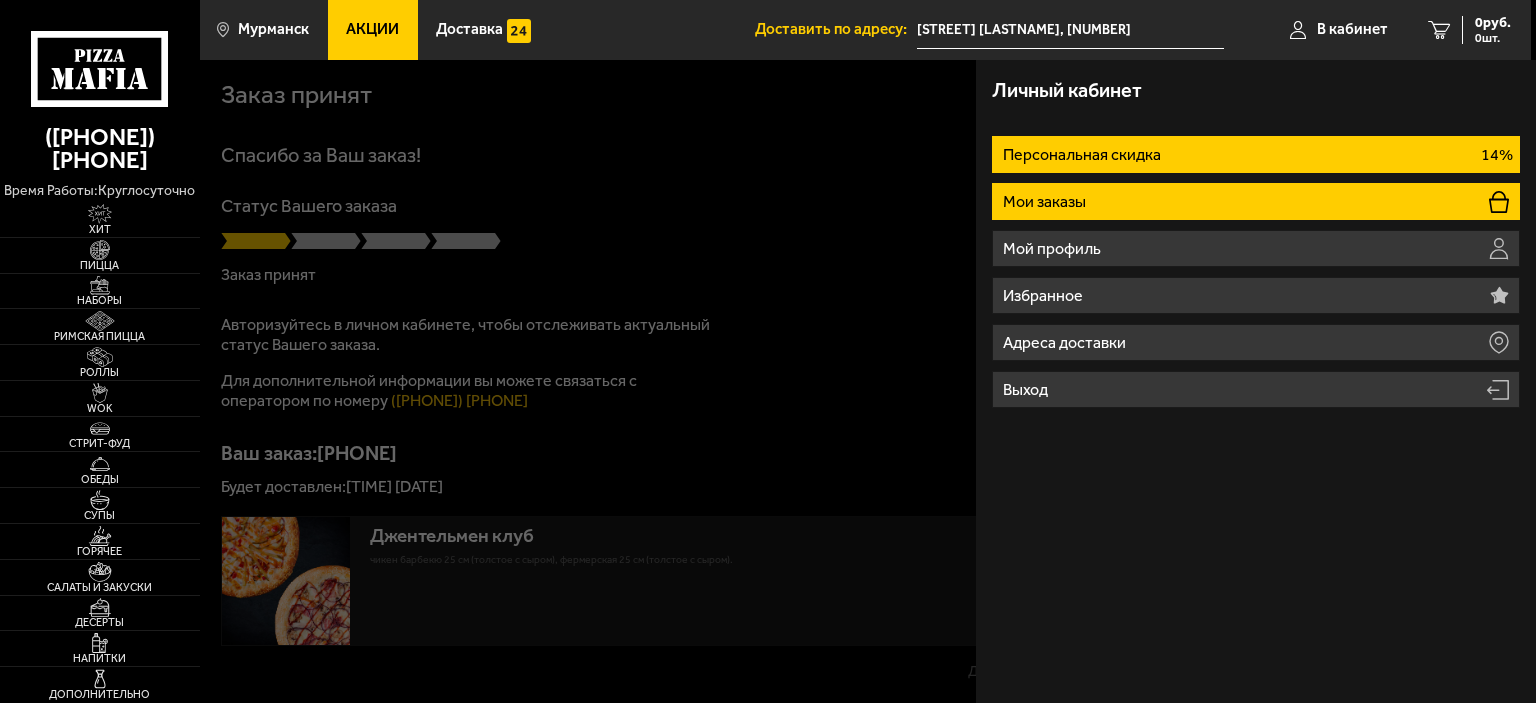 click on "Мои заказы" at bounding box center [1256, 201] 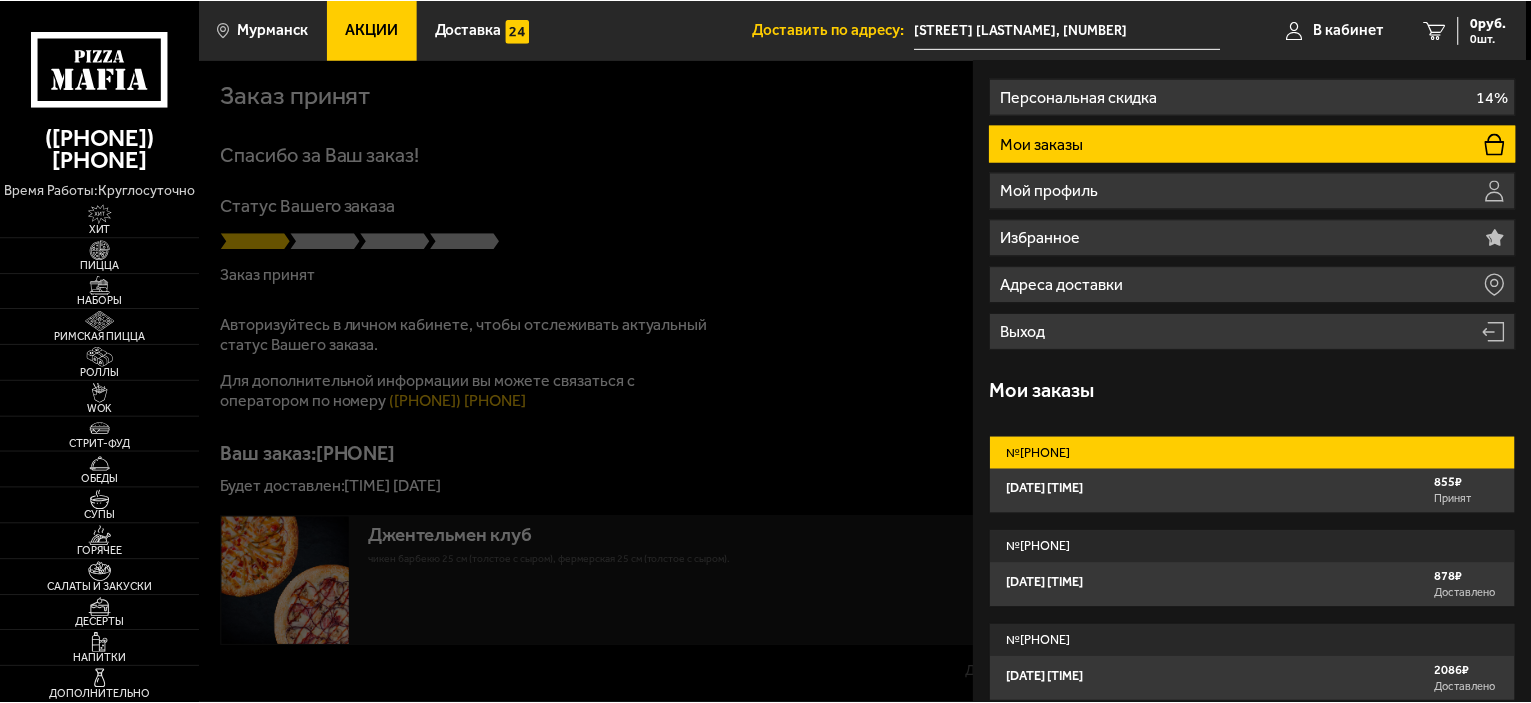 scroll, scrollTop: 60, scrollLeft: 0, axis: vertical 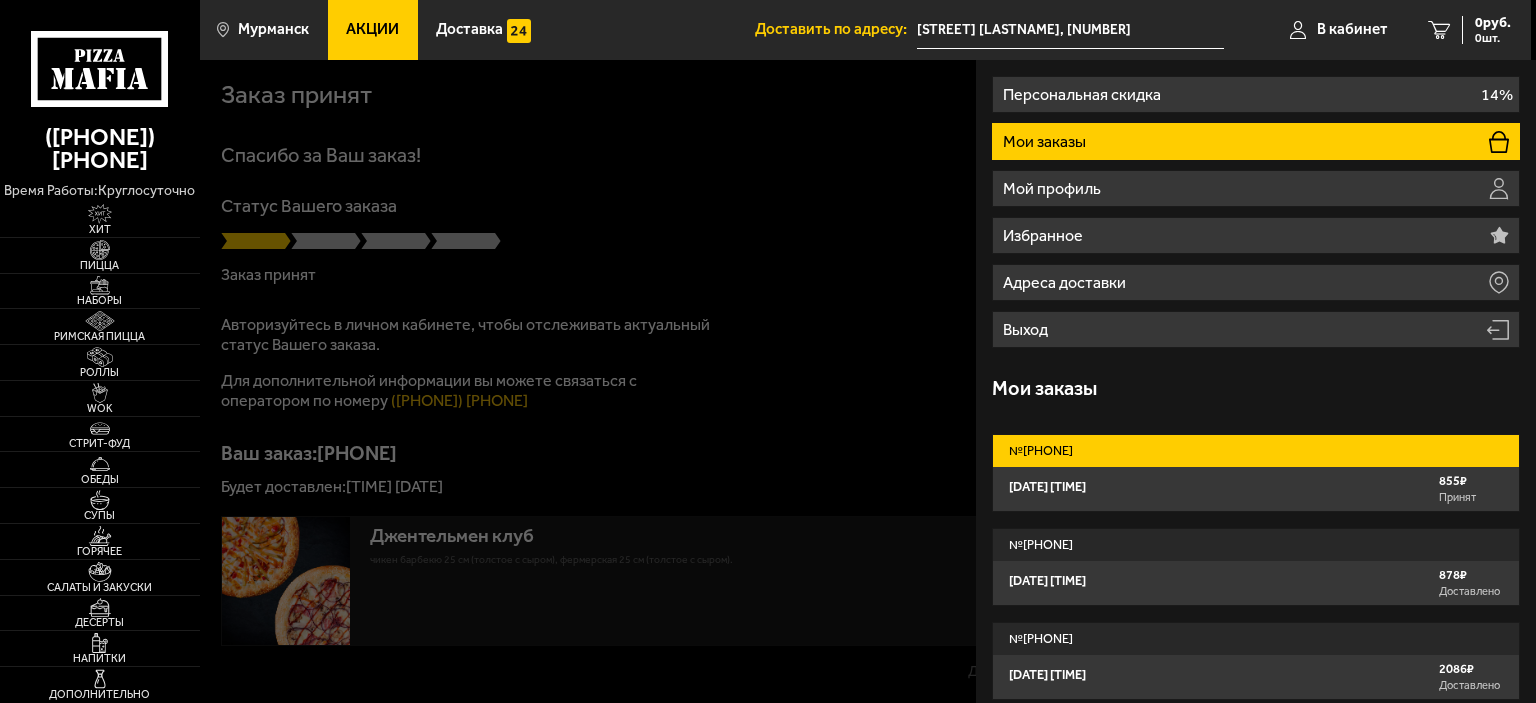 click on "[DATE] [TIME]" at bounding box center (1047, 487) 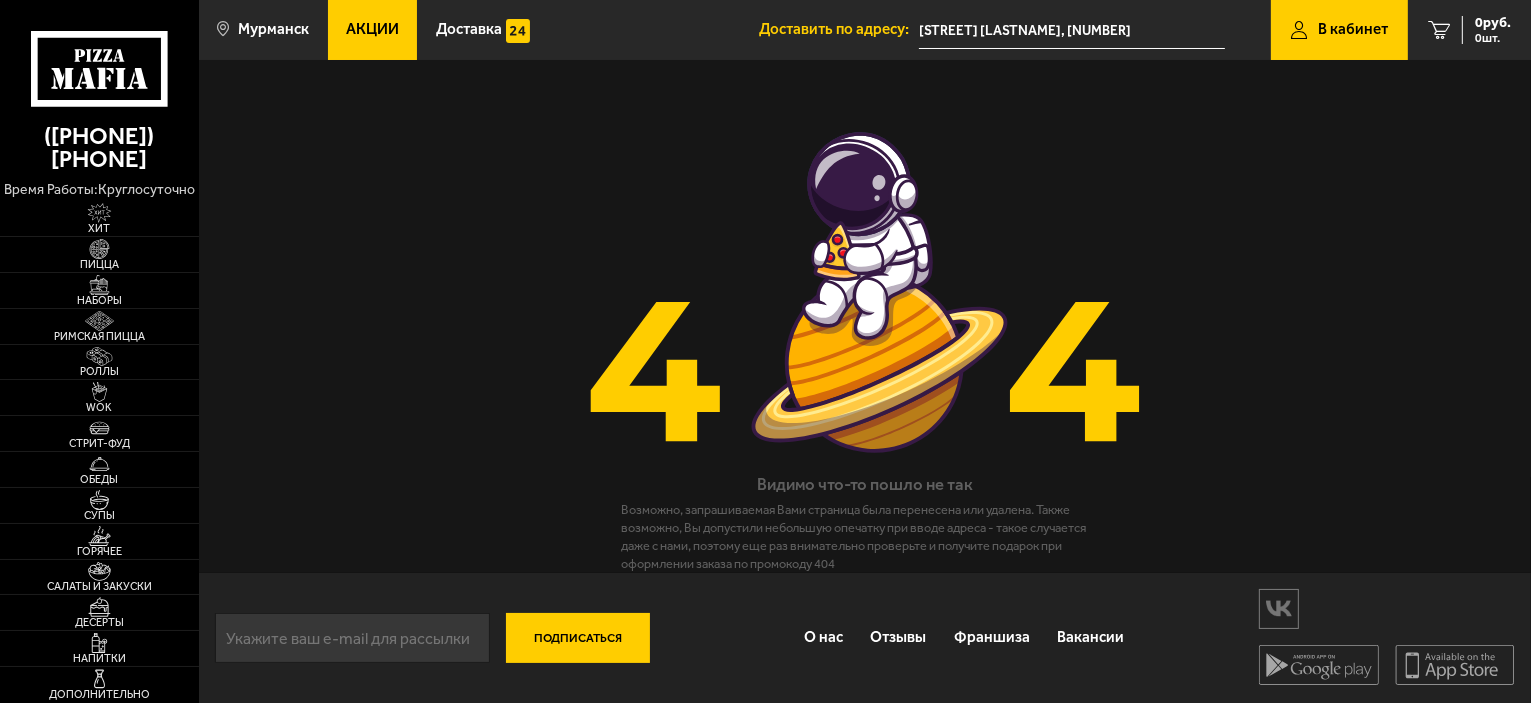 scroll, scrollTop: 0, scrollLeft: 0, axis: both 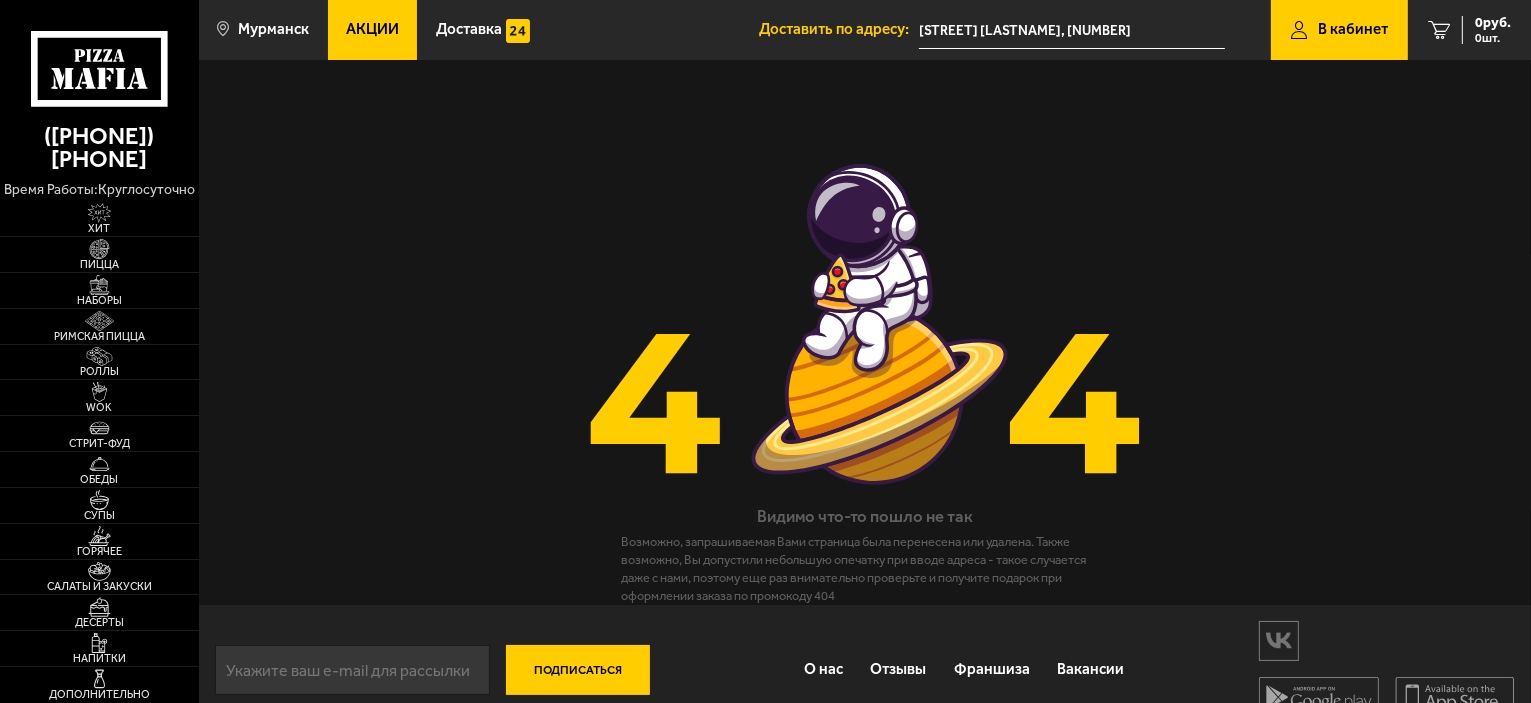 click on "В кабинет" at bounding box center [1339, 30] 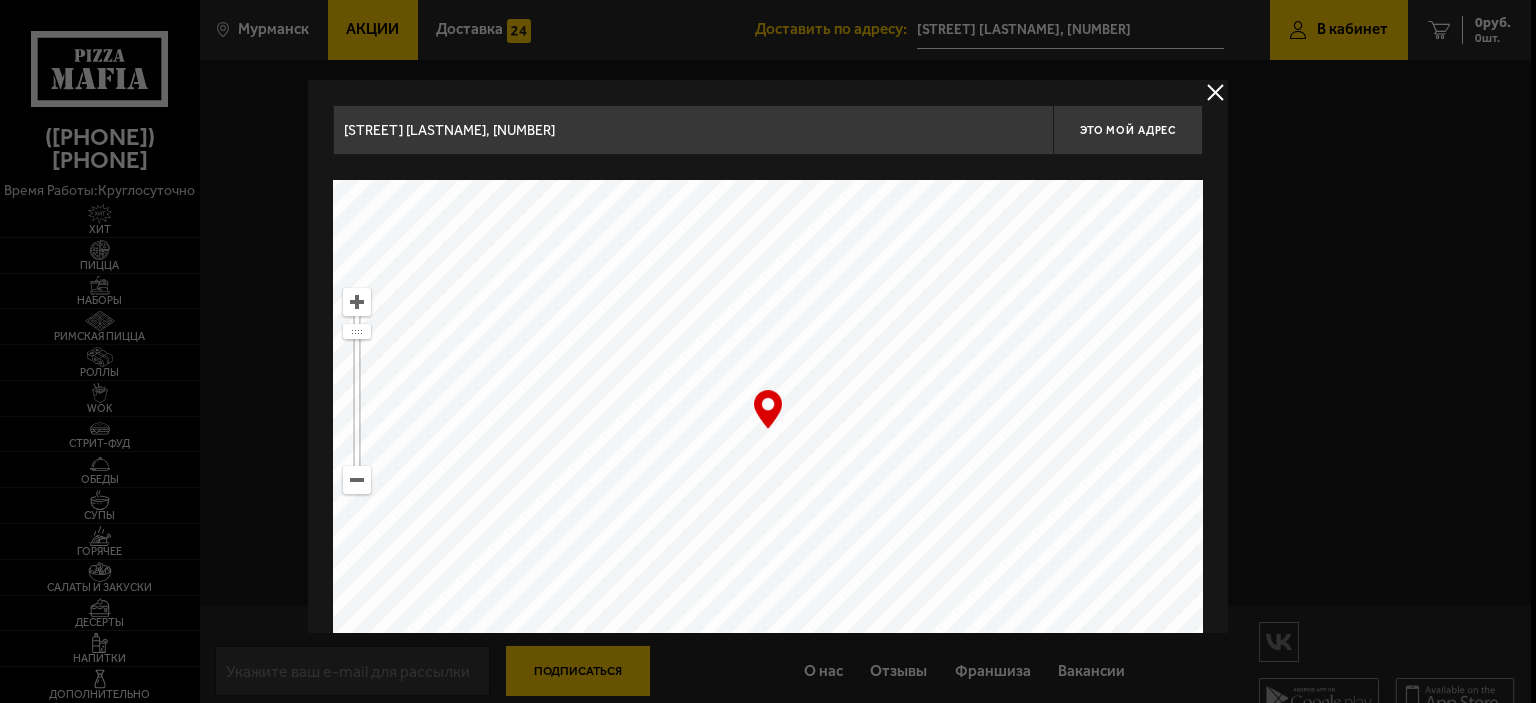 click at bounding box center [768, 351] 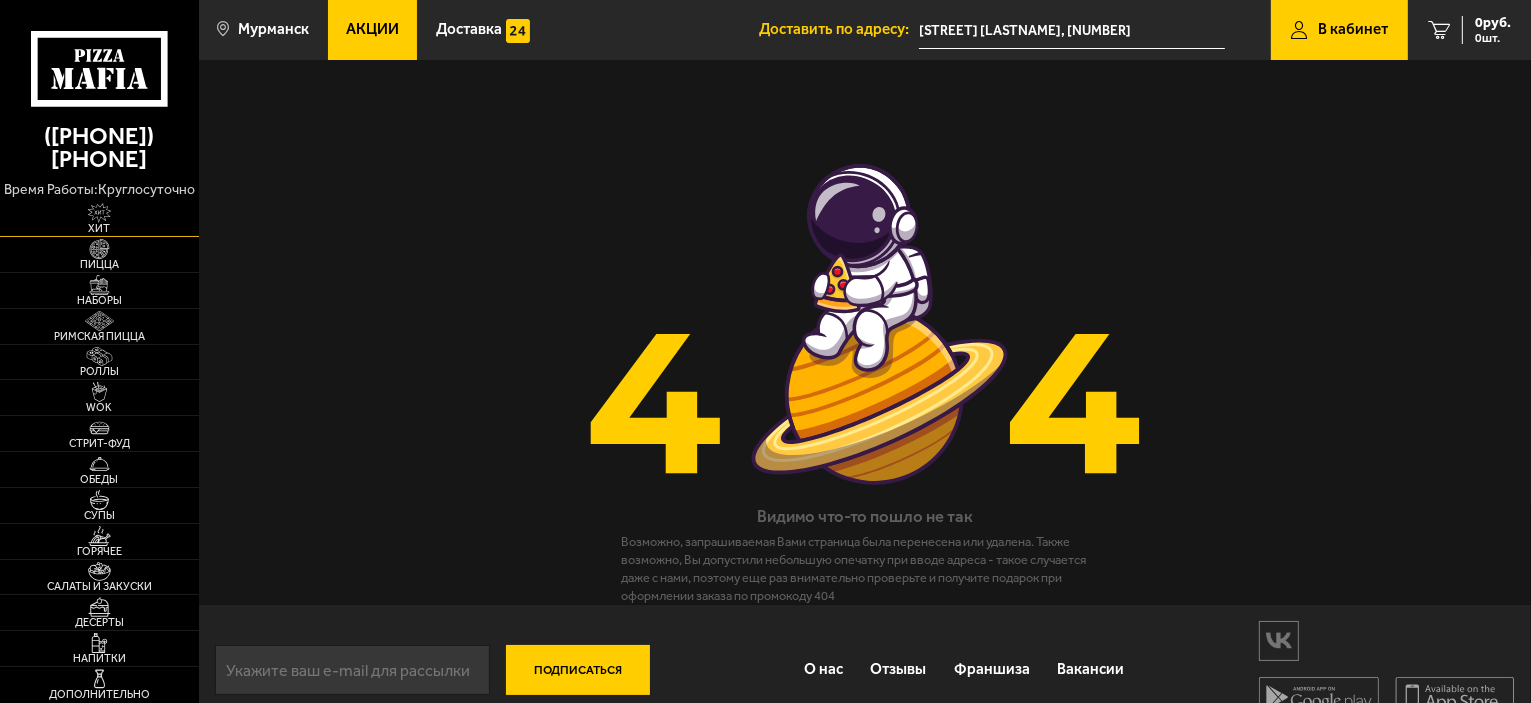 click on "Хит" at bounding box center [99, 228] 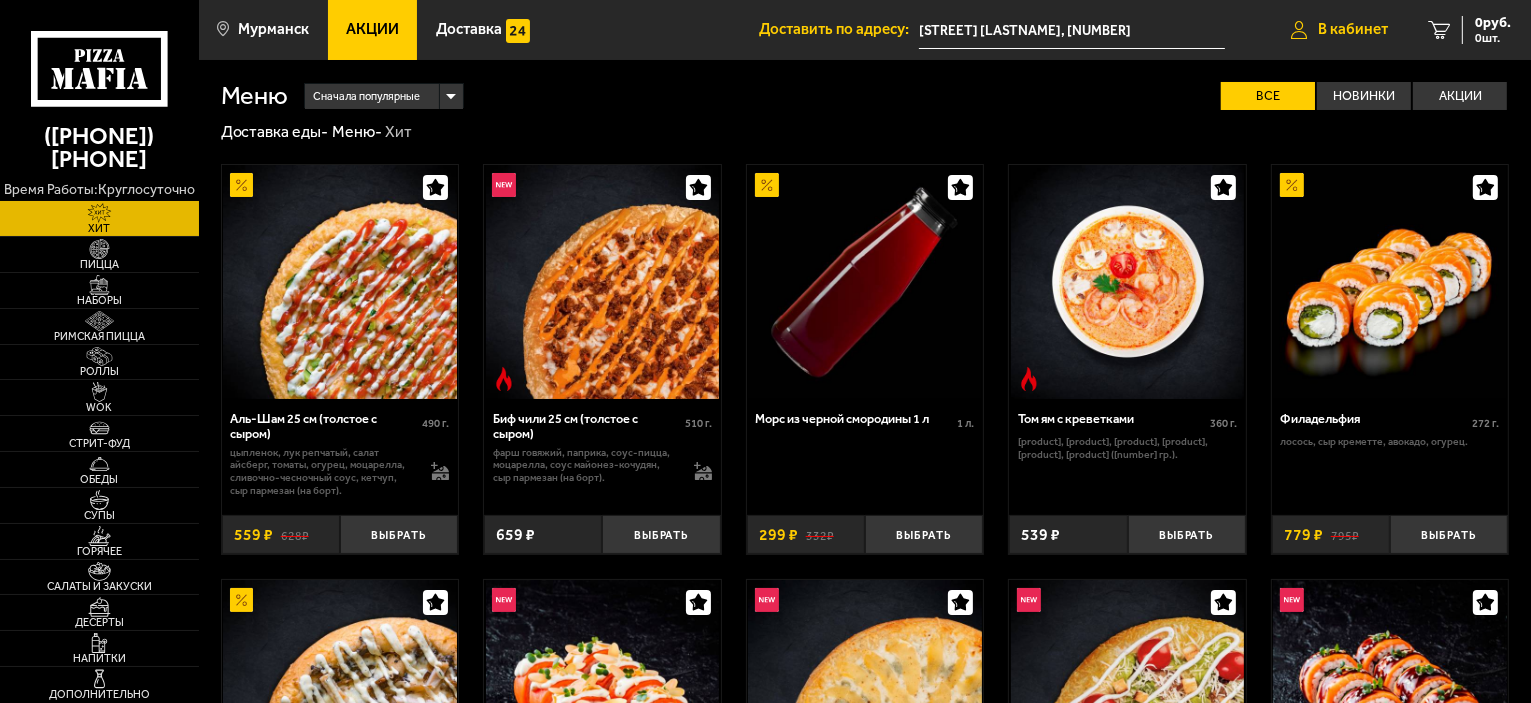 click on "В кабинет" at bounding box center (1339, 30) 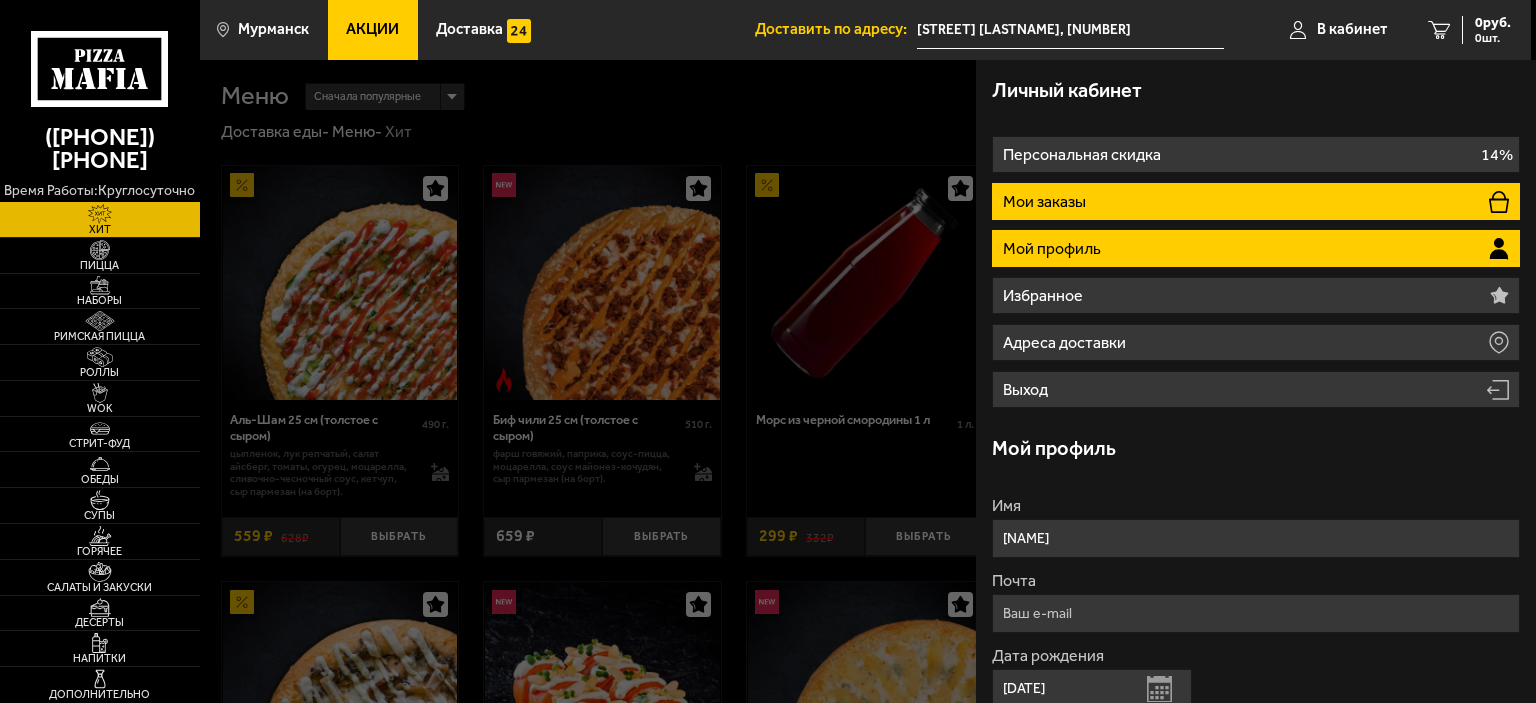 click on "Мои заказы" at bounding box center (1256, 201) 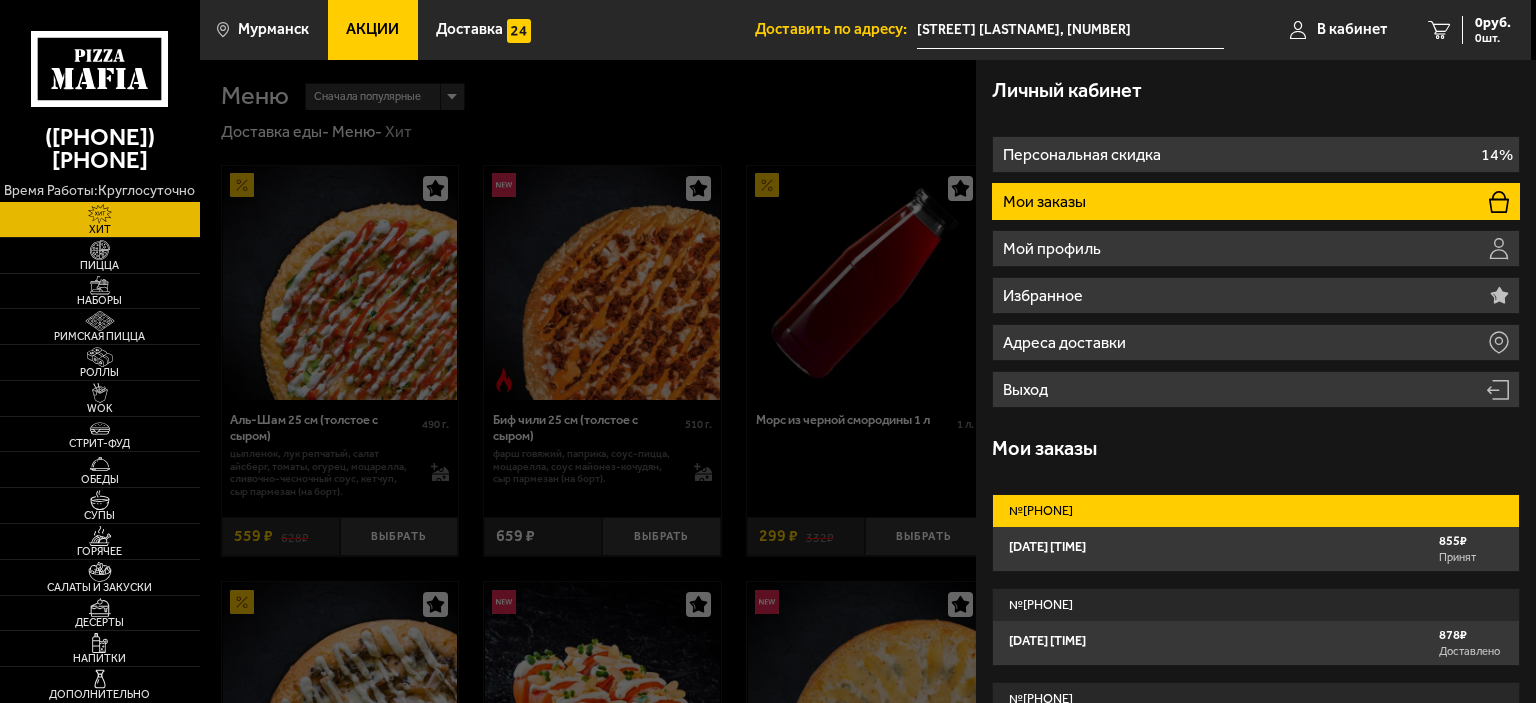 click on "№ [PHONE]" at bounding box center (1256, 511) 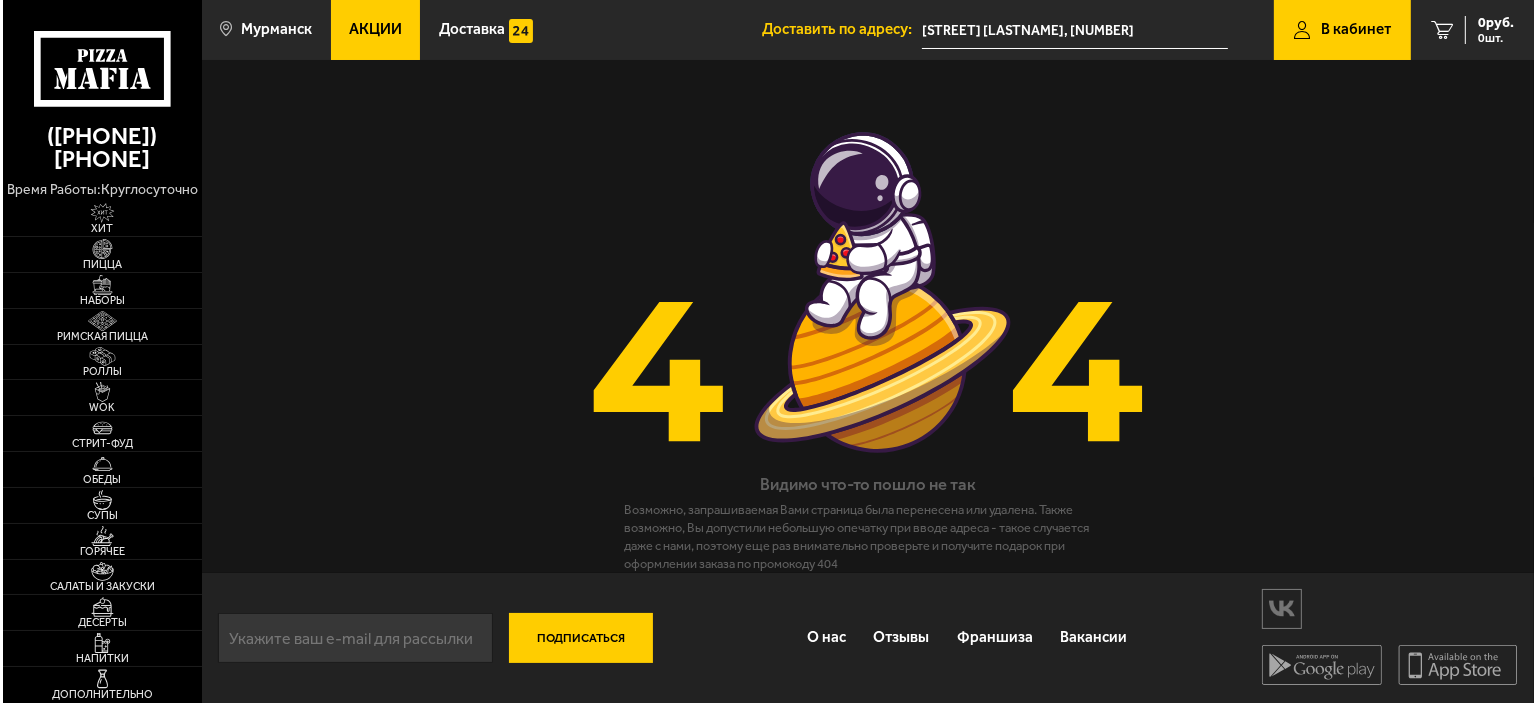 scroll, scrollTop: 0, scrollLeft: 0, axis: both 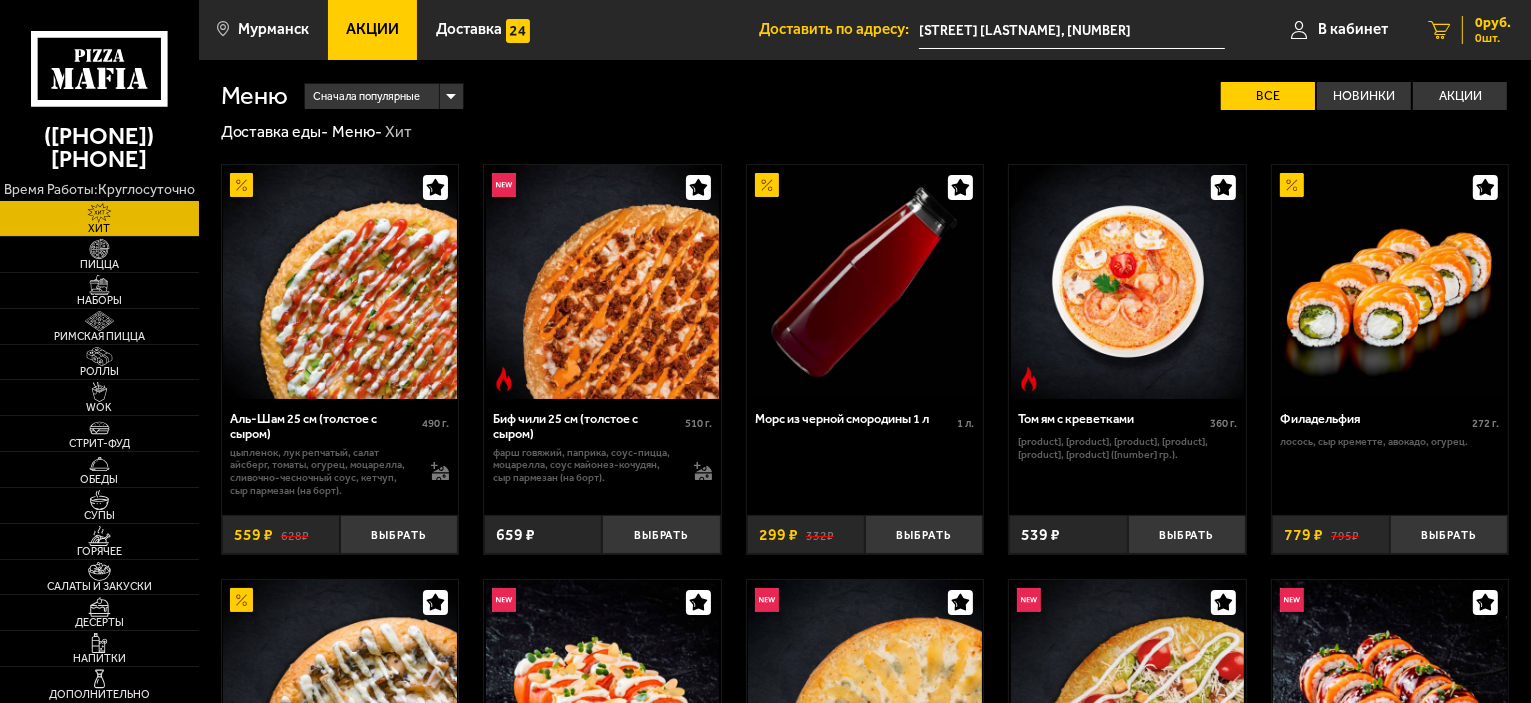 click on "0  руб. 0  шт." at bounding box center [1486, 30] 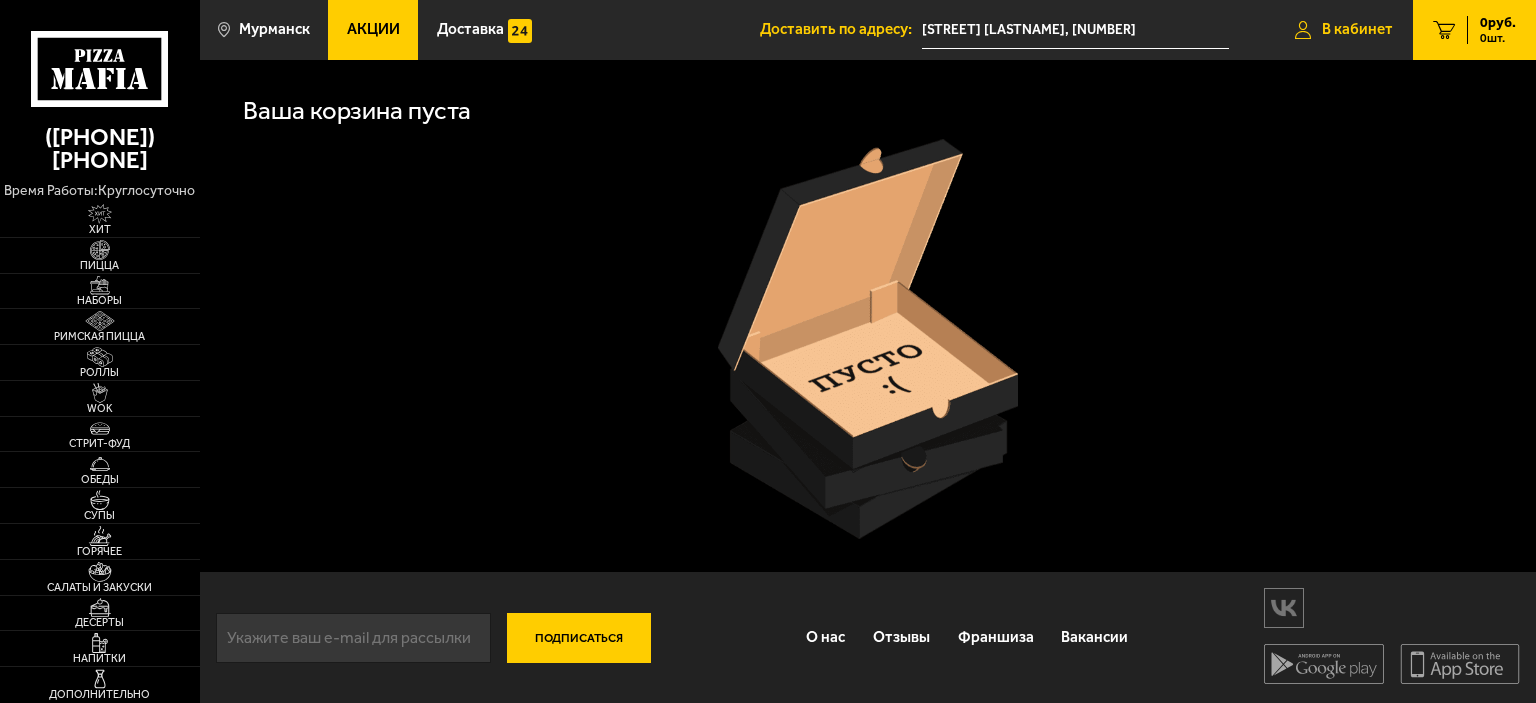 click on "В кабинет" at bounding box center [1357, 29] 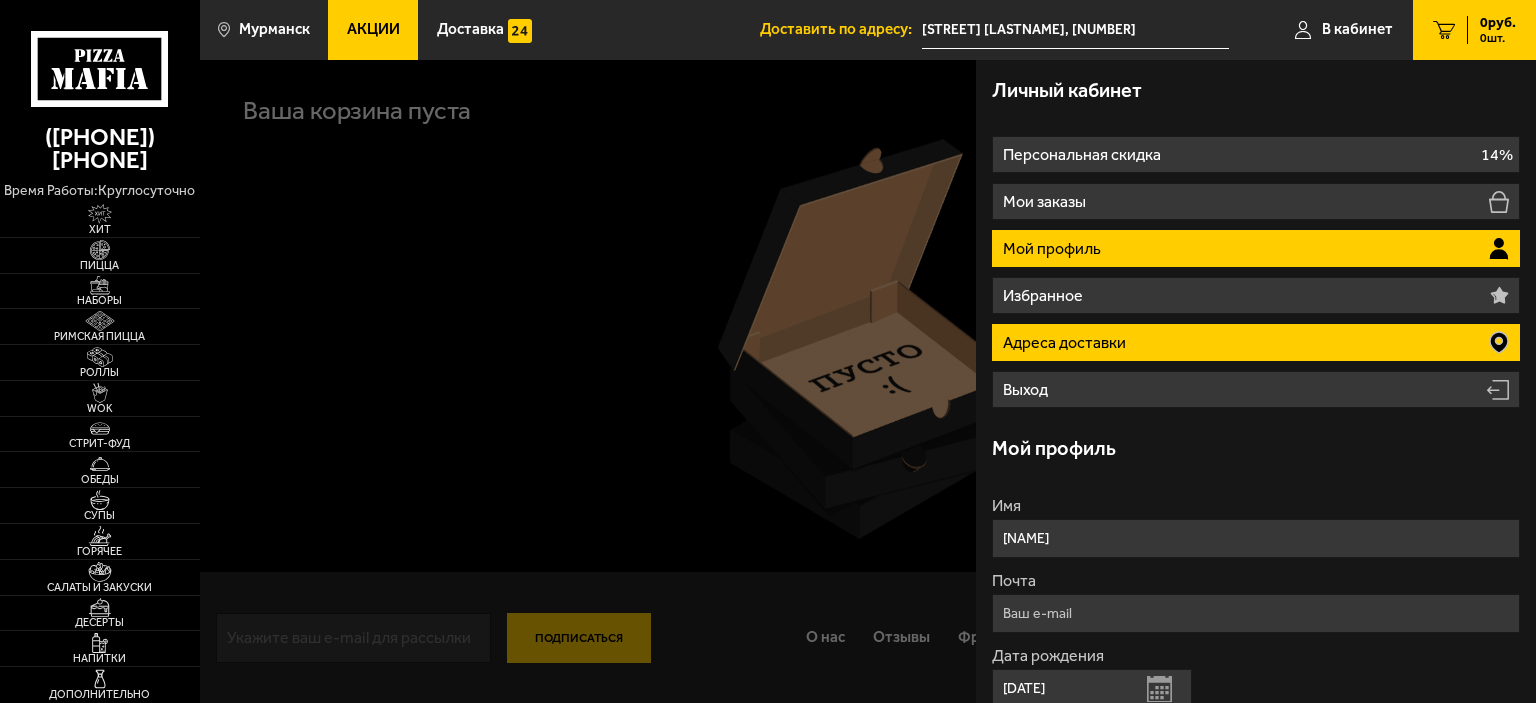 click on "Адреса доставки" at bounding box center [1256, 342] 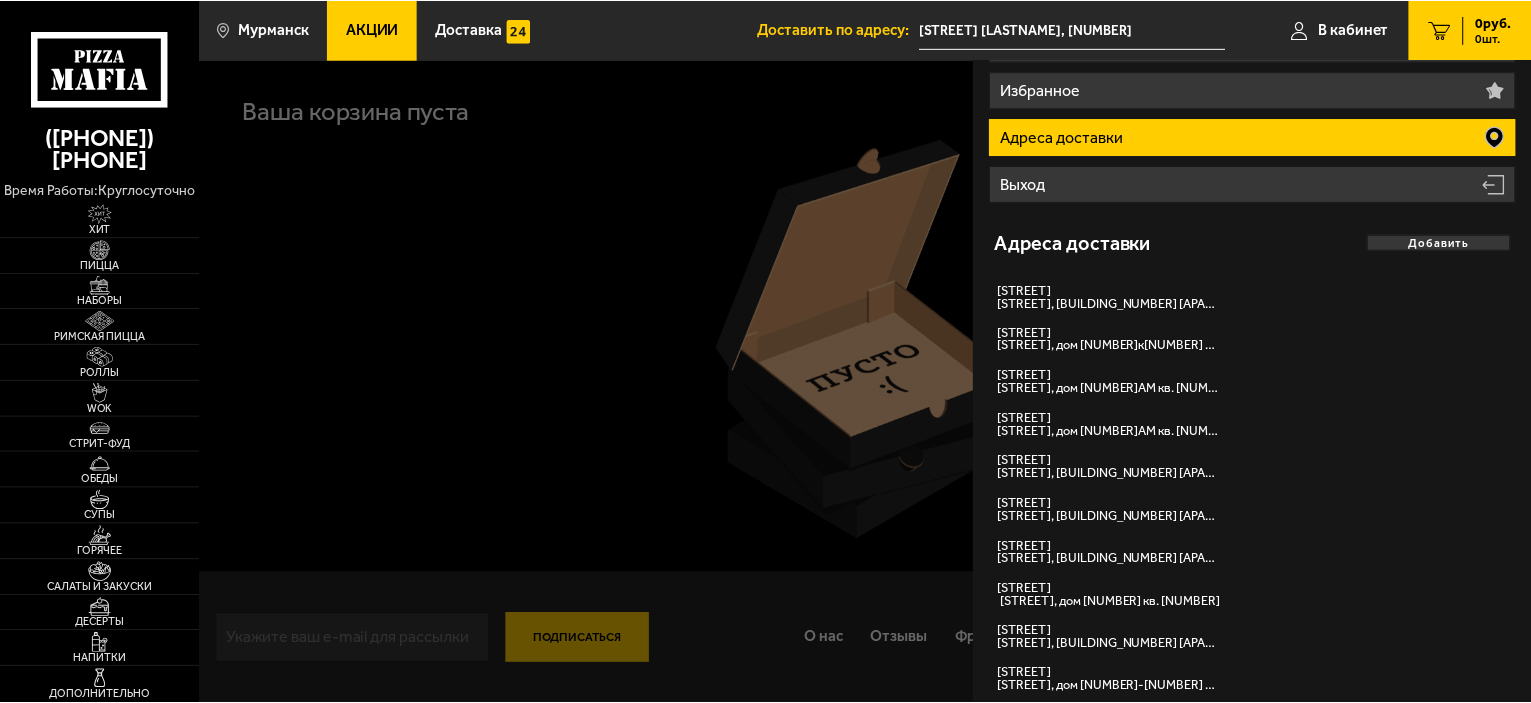 scroll, scrollTop: 0, scrollLeft: 0, axis: both 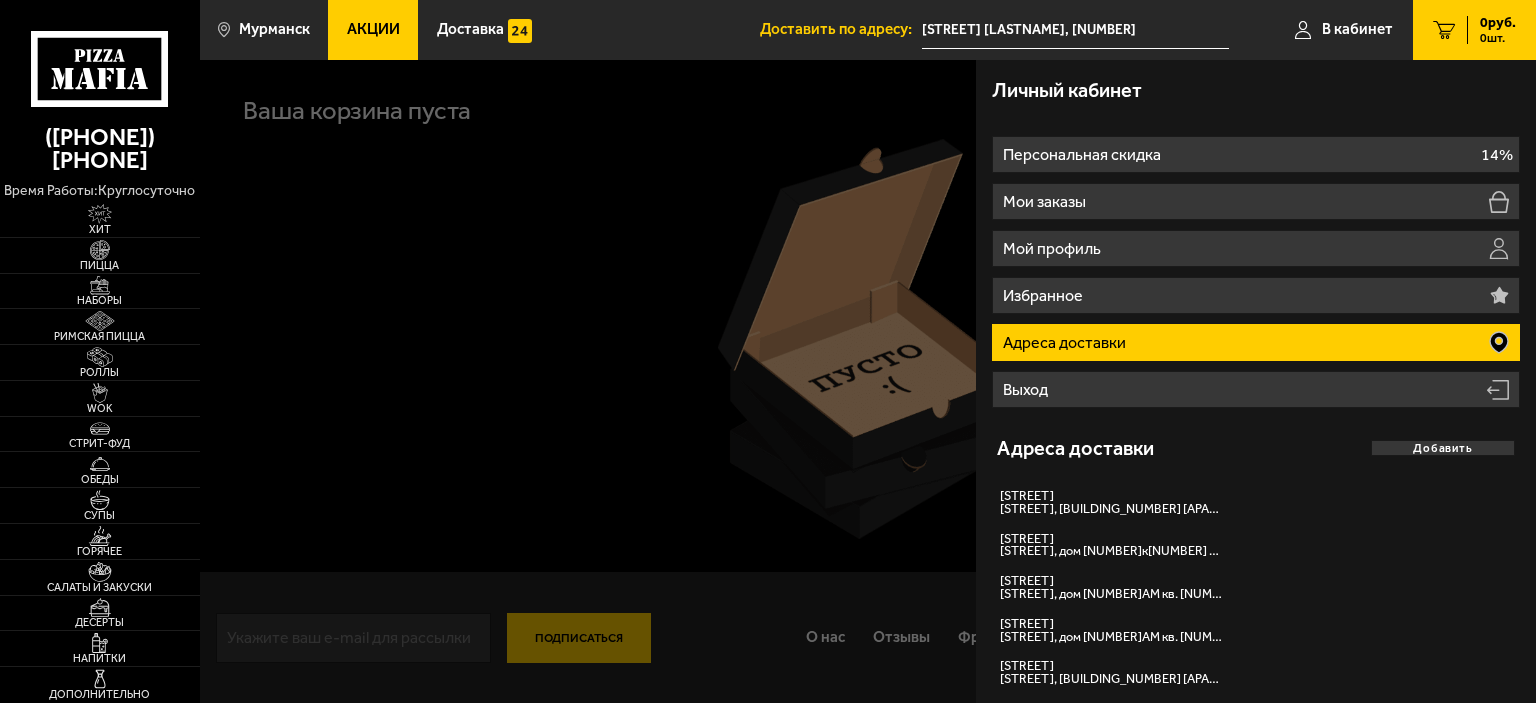 click at bounding box center [968, 411] 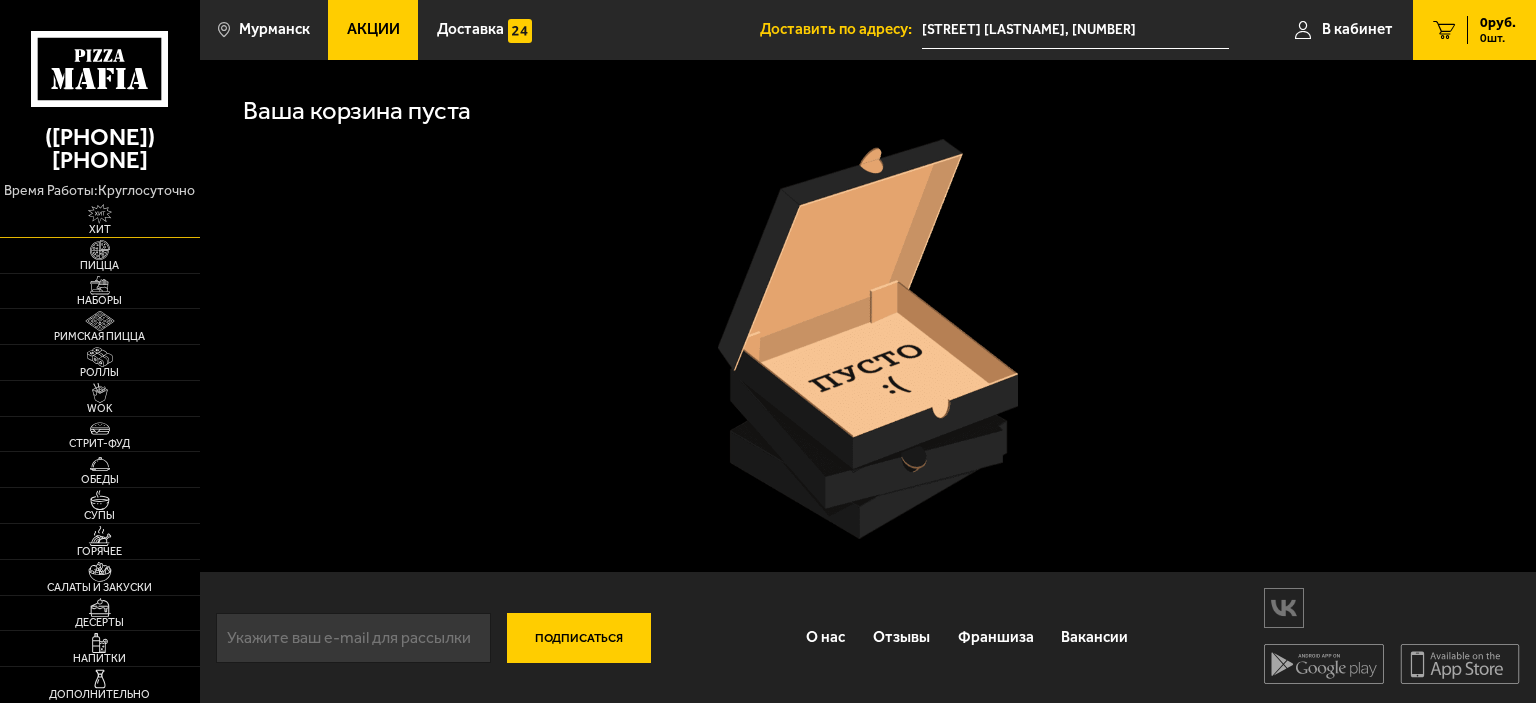 click on "Хит" at bounding box center [100, 229] 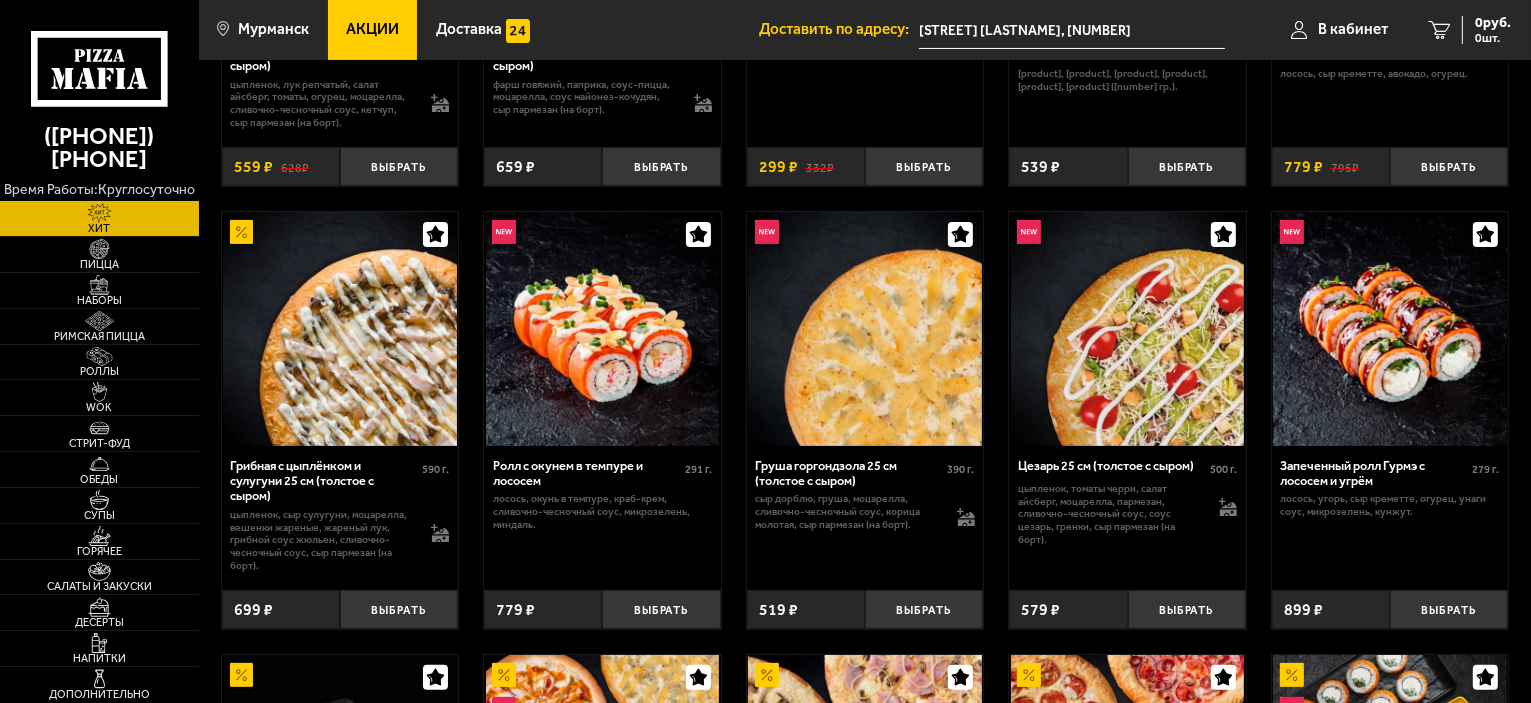 scroll, scrollTop: 0, scrollLeft: 0, axis: both 